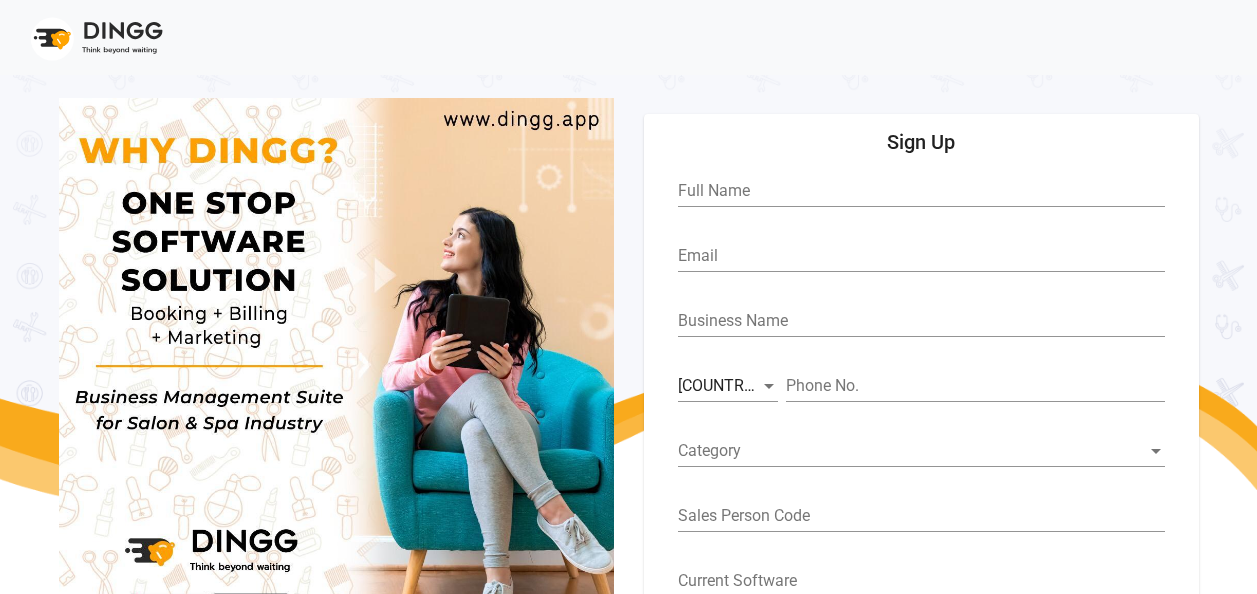 scroll, scrollTop: 0, scrollLeft: 0, axis: both 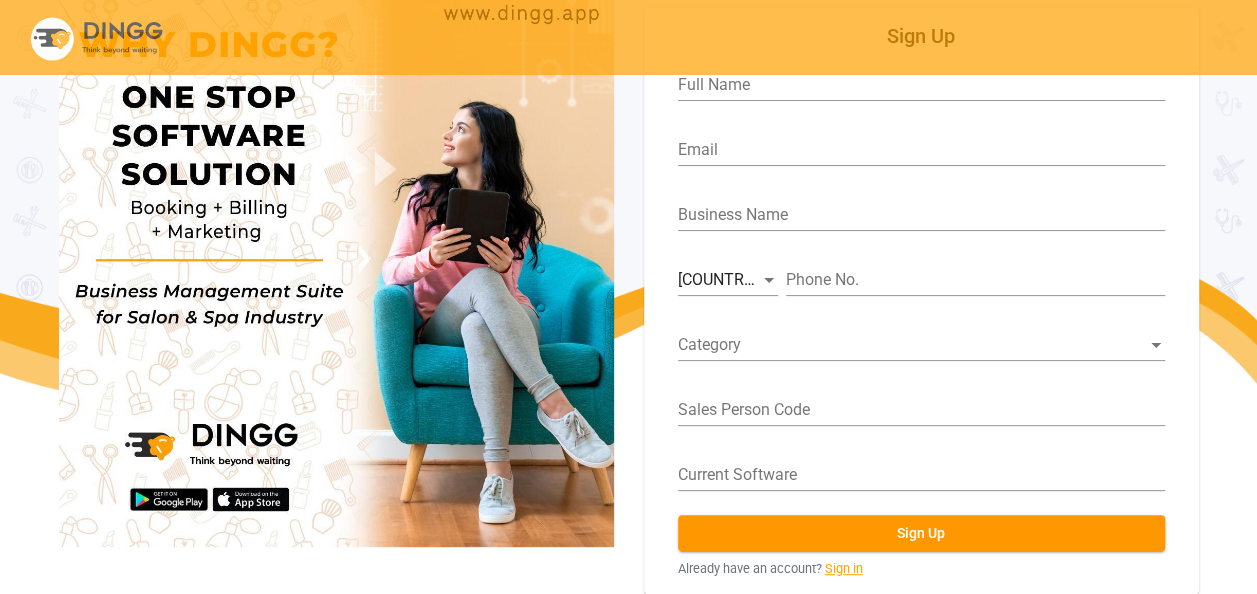 click on "Sign in" 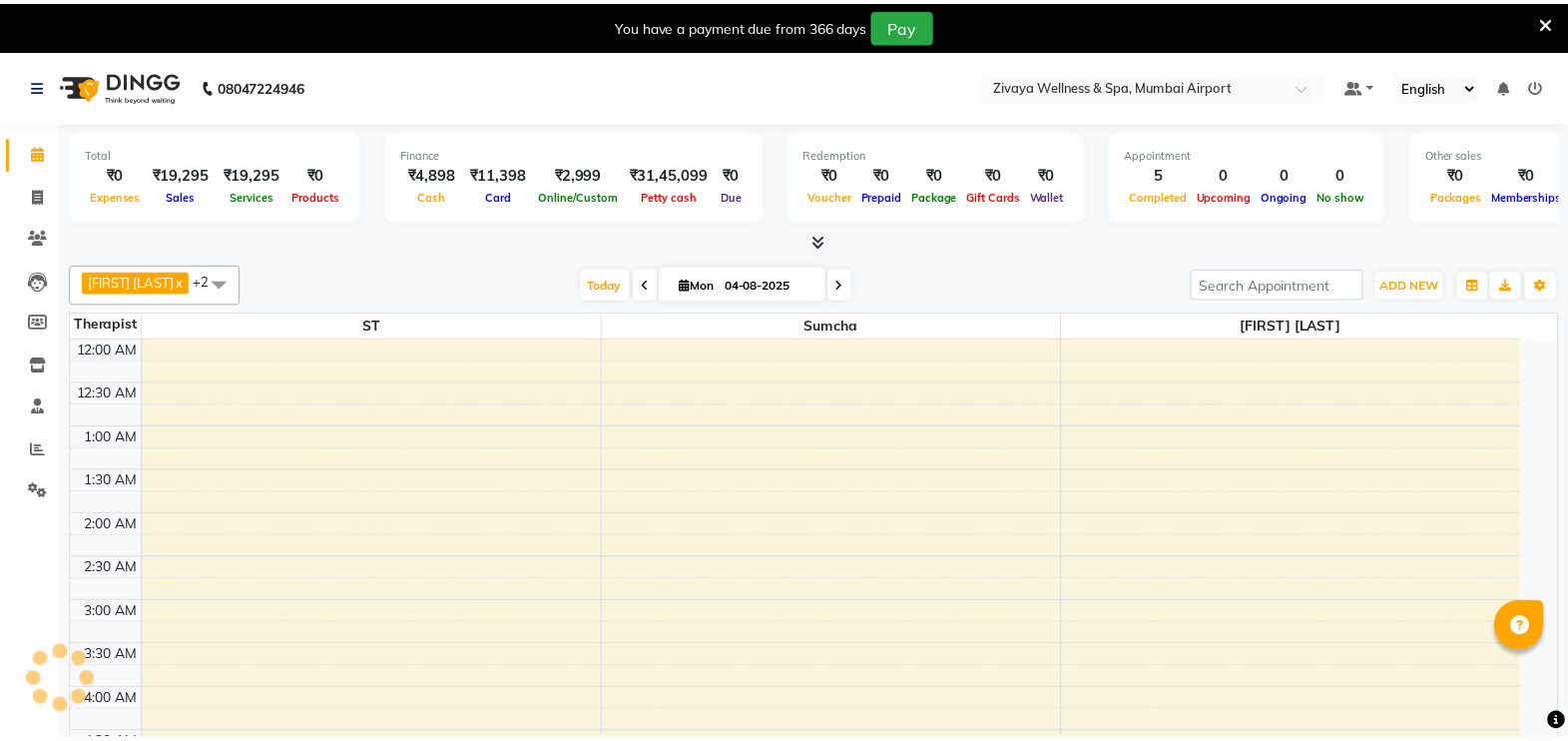 scroll, scrollTop: 0, scrollLeft: 0, axis: both 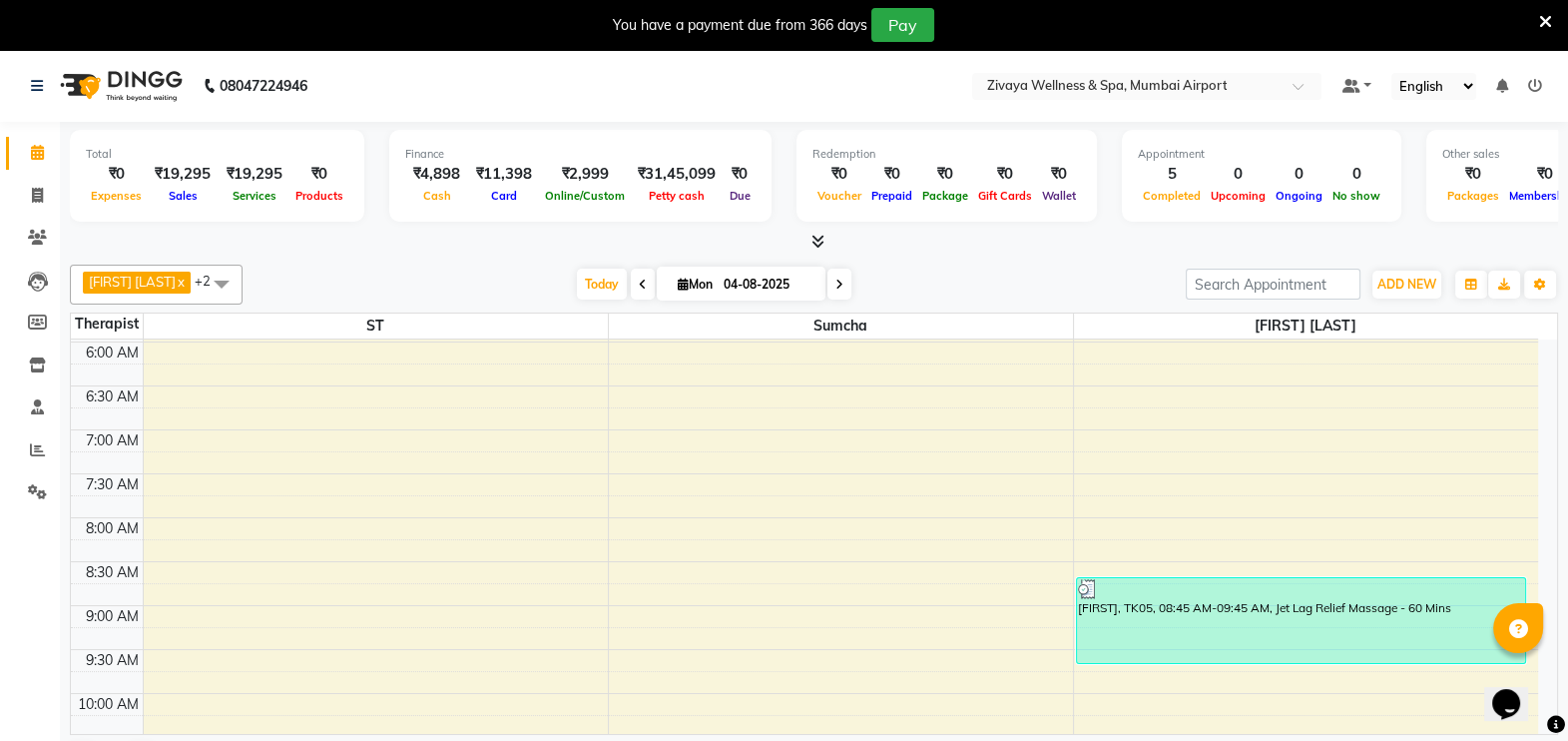 click on "Opens Chat This icon Opens the chat window." at bounding box center (1516, 669) 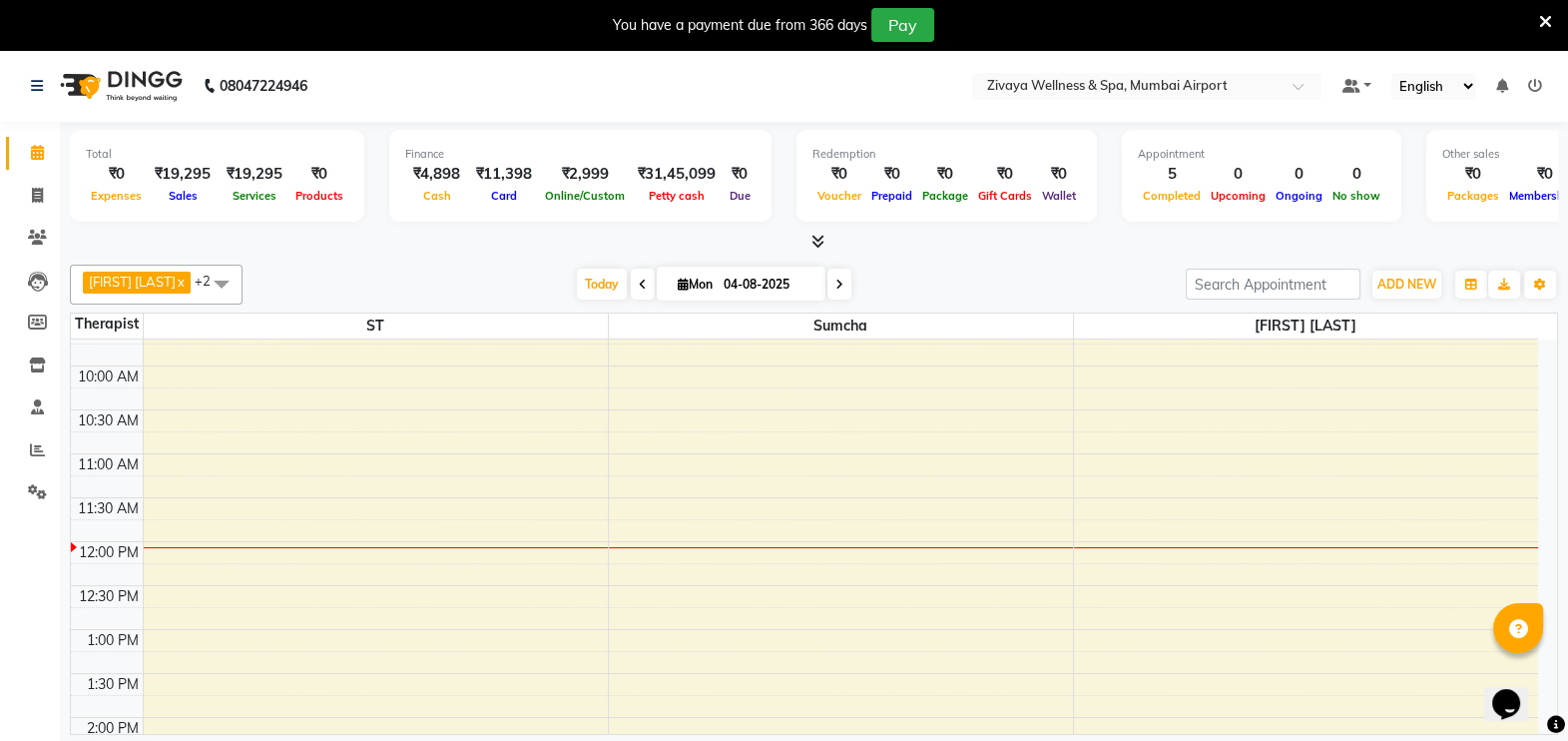 scroll, scrollTop: 873, scrollLeft: 0, axis: vertical 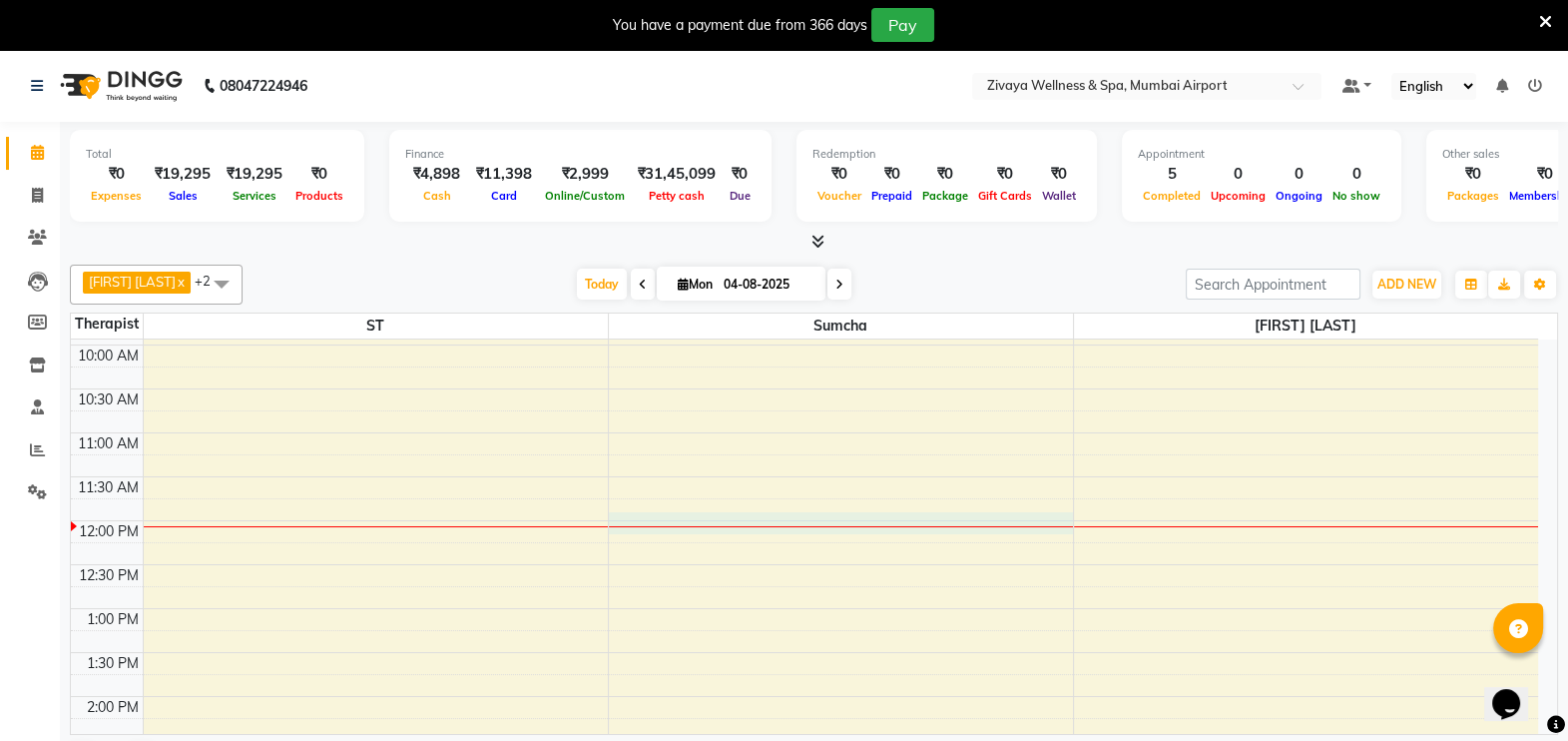 click on "12:00 AM 12:30 AM 1:00 AM 1:30 AM 2:00 AM 2:30 AM 3:00 AM 3:30 AM 4:00 AM 4:30 AM 5:00 AM 5:30 AM 6:00 AM 6:30 AM 7:00 AM 7:30 AM 8:00 AM 8:30 AM 9:00 AM 9:30 AM 10:00 AM 10:30 AM 11:00 AM 11:30 AM 12:00 PM 12:30 PM 1:00 PM 1:30 PM 2:00 PM 2:30 PM 3:00 PM 3:30 PM 4:00 PM 4:30 PM 5:00 PM 5:30 PM 6:00 PM 6:30 PM 7:00 PM 7:30 PM 8:00 PM 8:30 PM 9:00 PM 9:30 PM 10:00 PM 10:30 PM 11:00 PM 11:30 PM     Joel, TK05, 08:45 AM-09:45 AM, Jet Lag Relief Massage - 60 Mins" at bounding box center [804, 520] 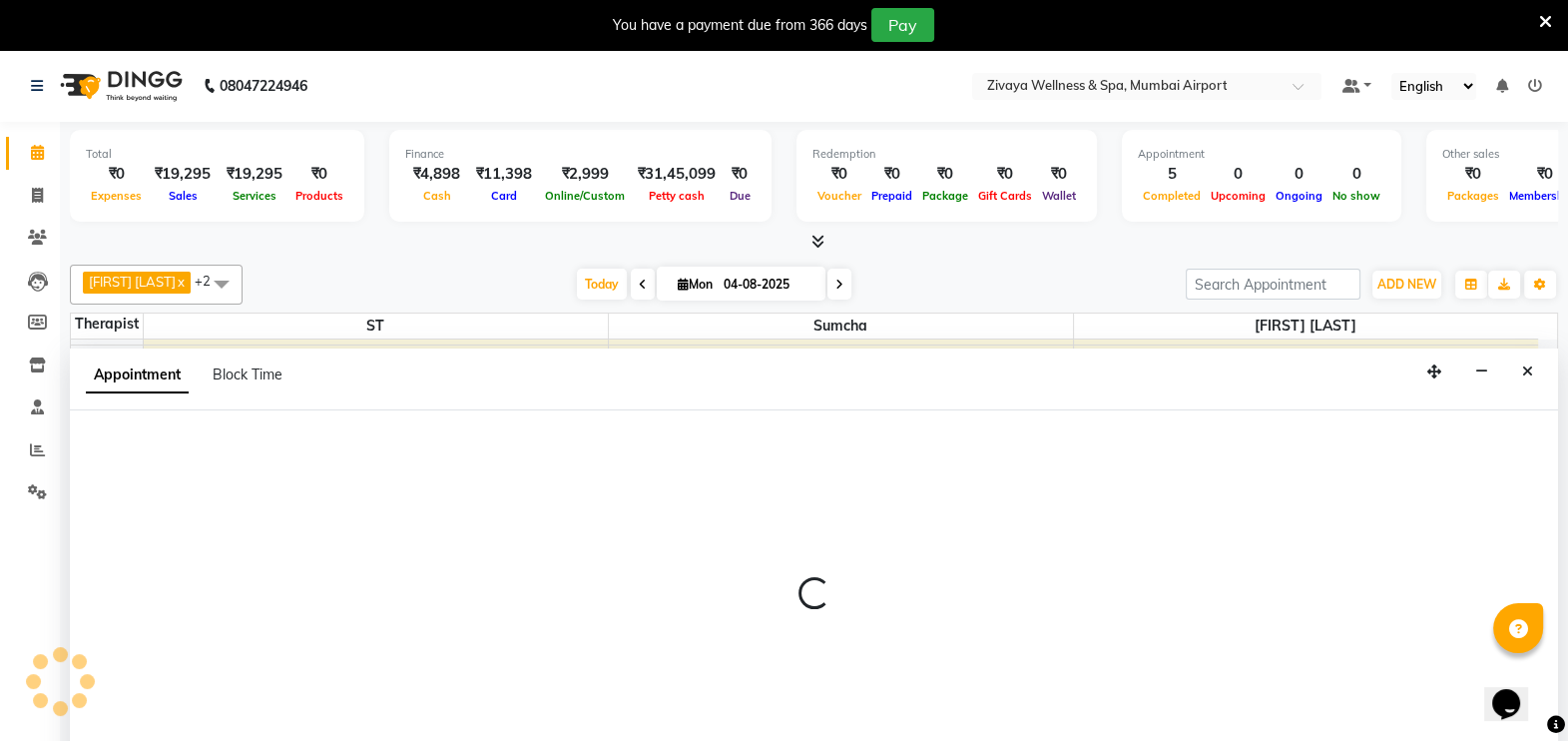 select on "63085" 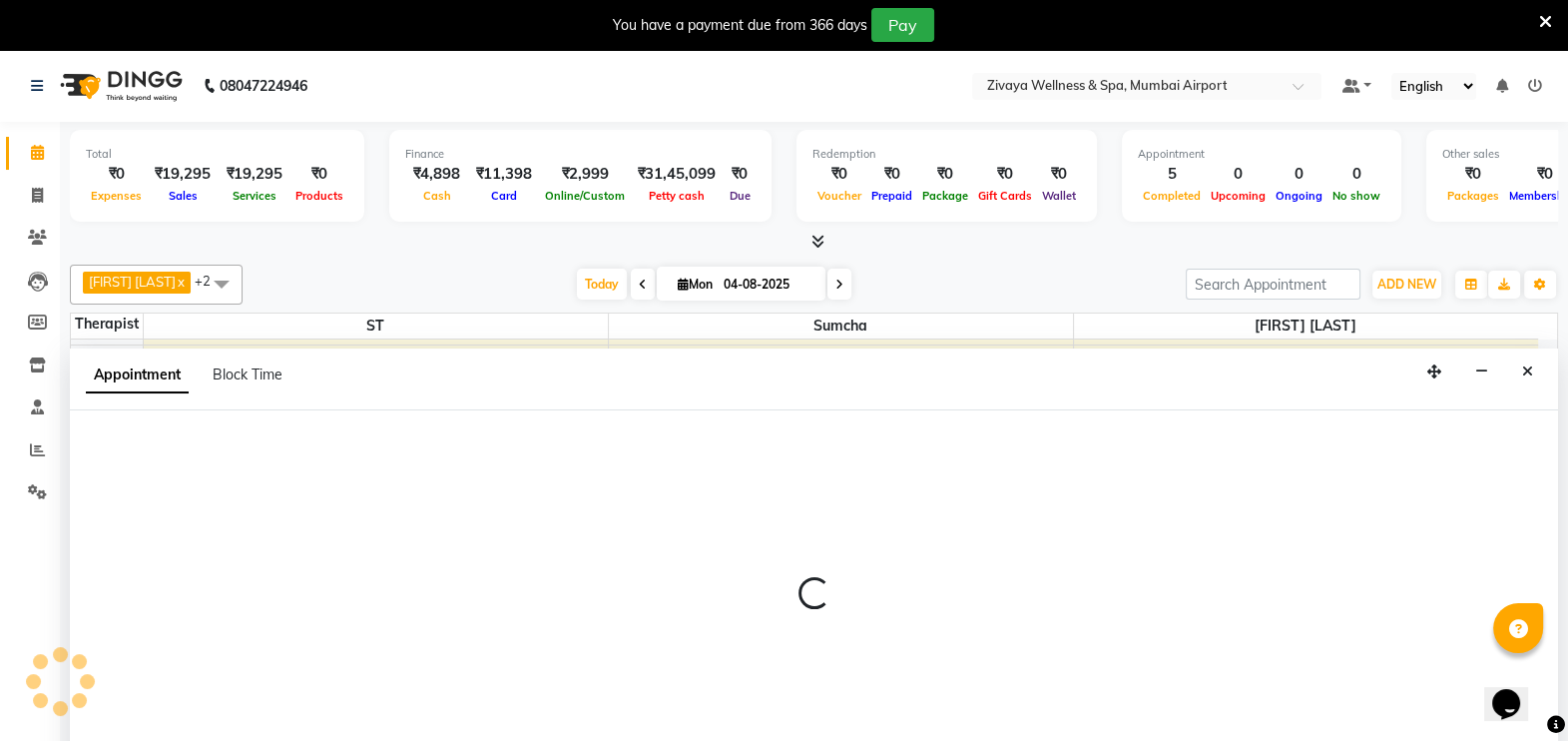 select on "720" 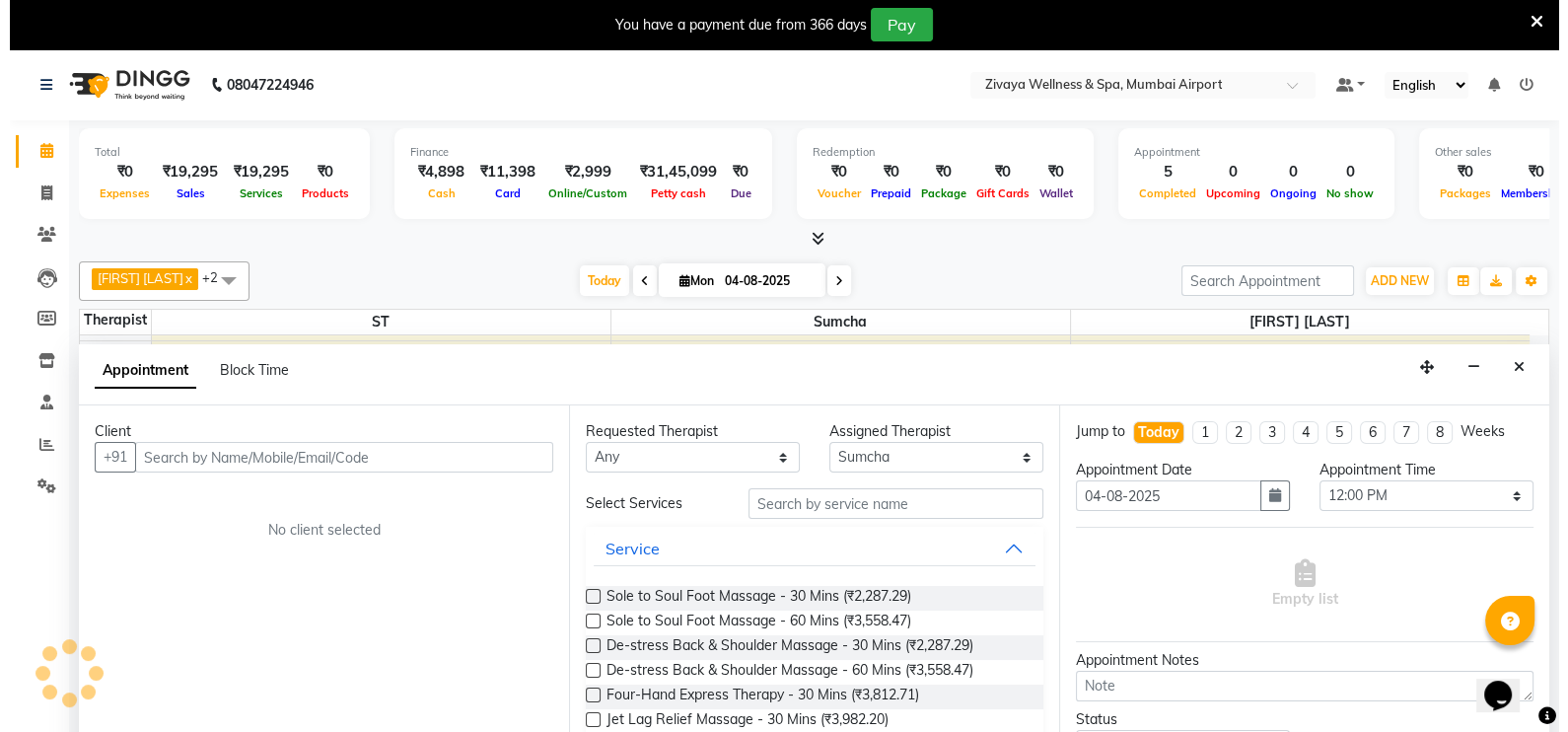 scroll, scrollTop: 49, scrollLeft: 0, axis: vertical 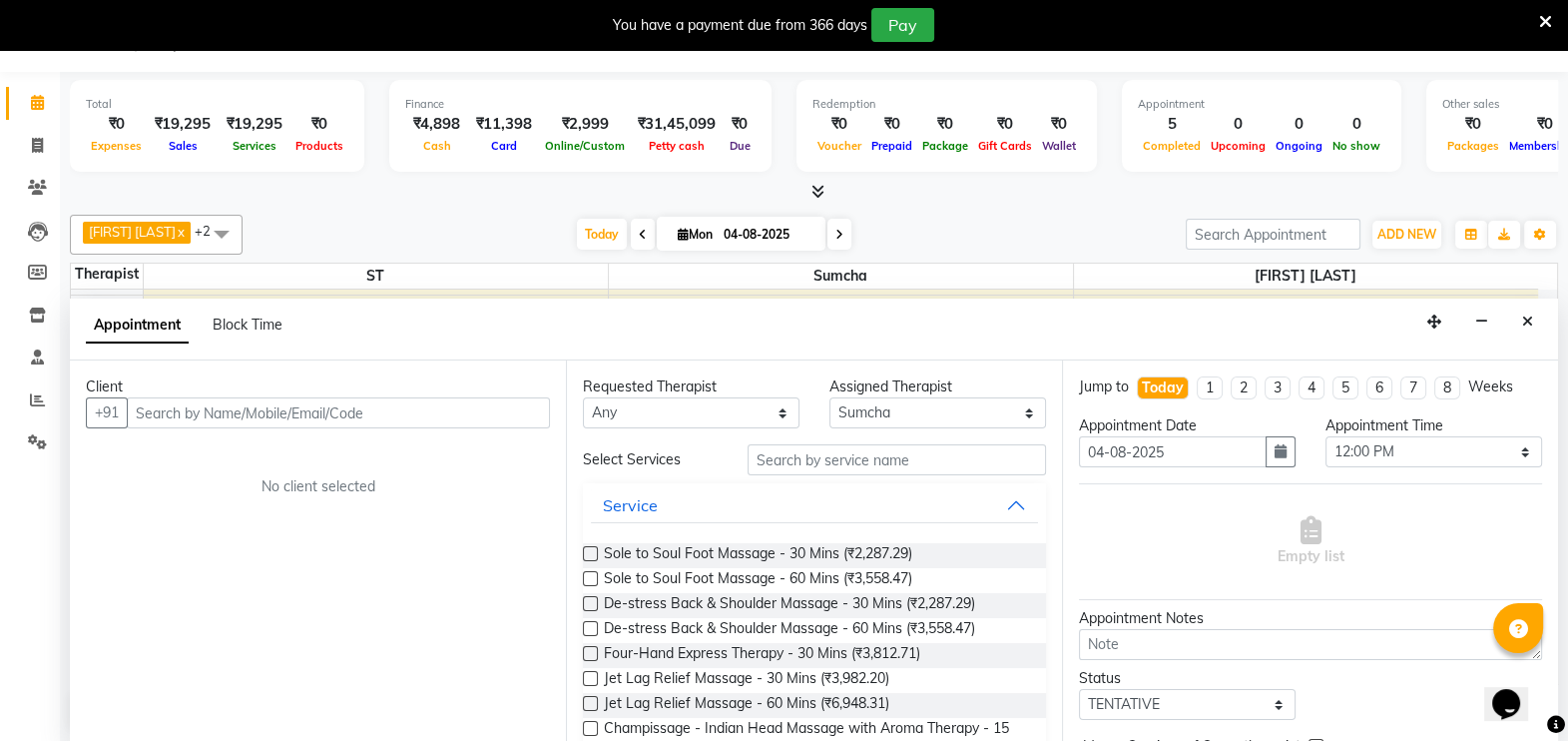 click on "Client" at bounding box center (317, 386) 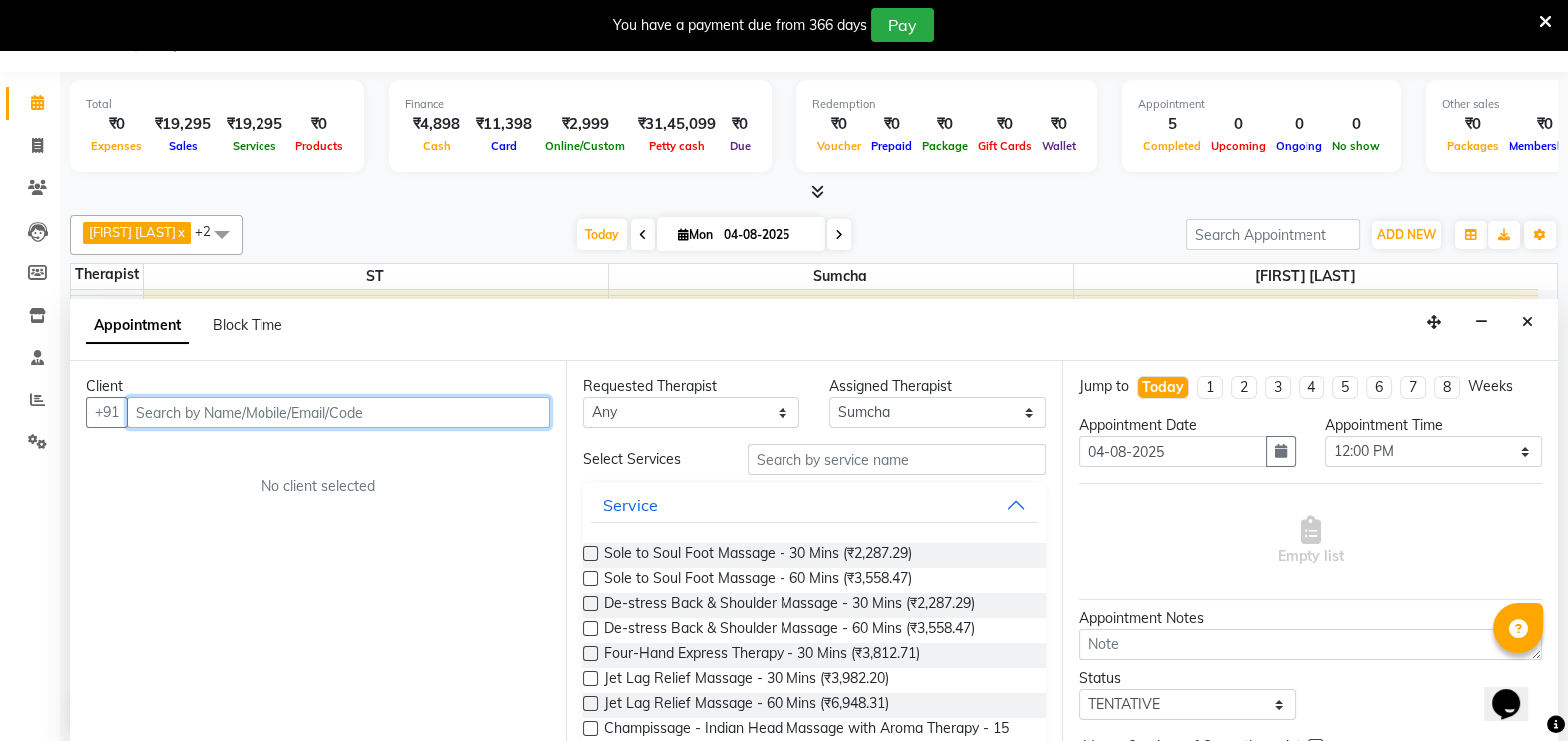 click at bounding box center [338, 412] 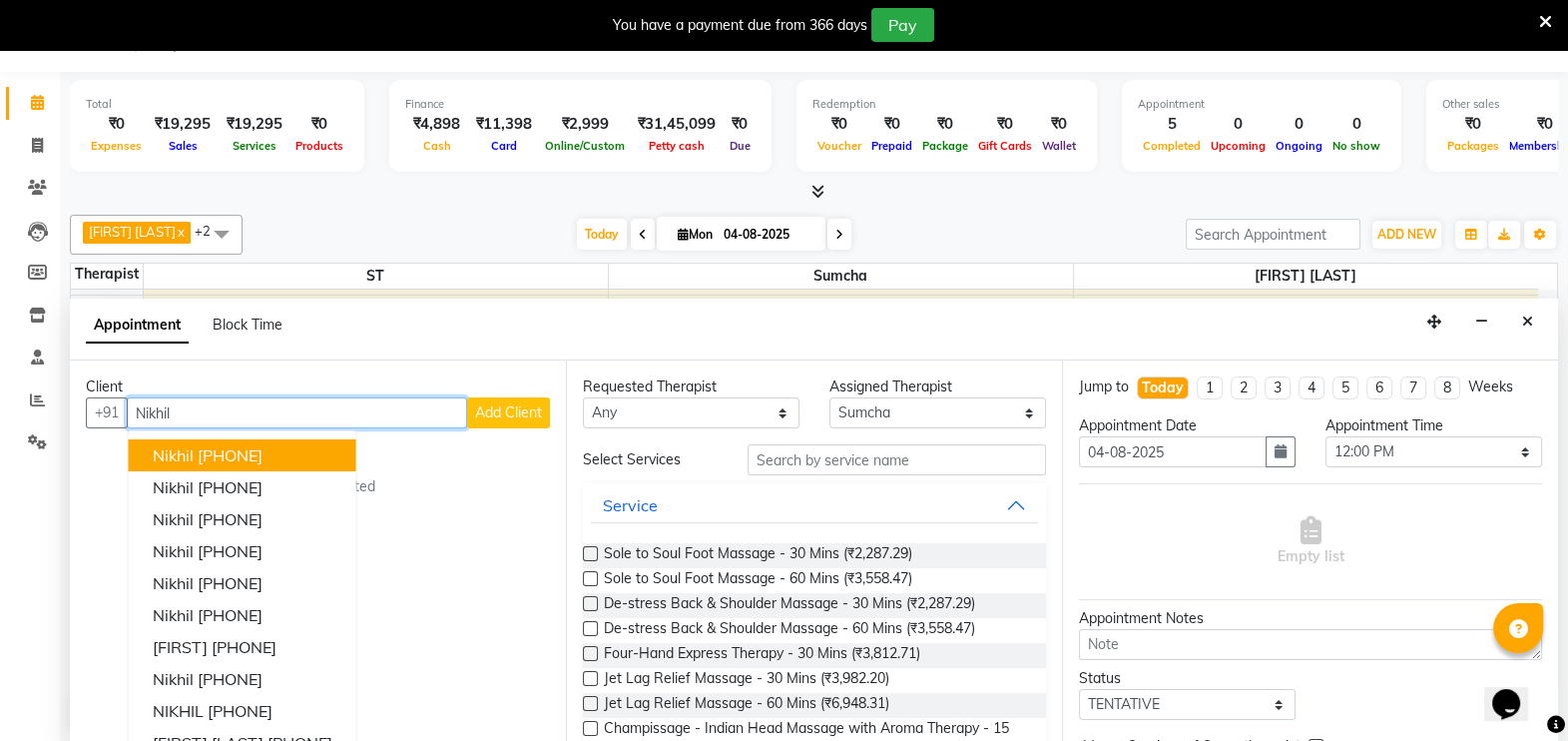 type on "Nikhil" 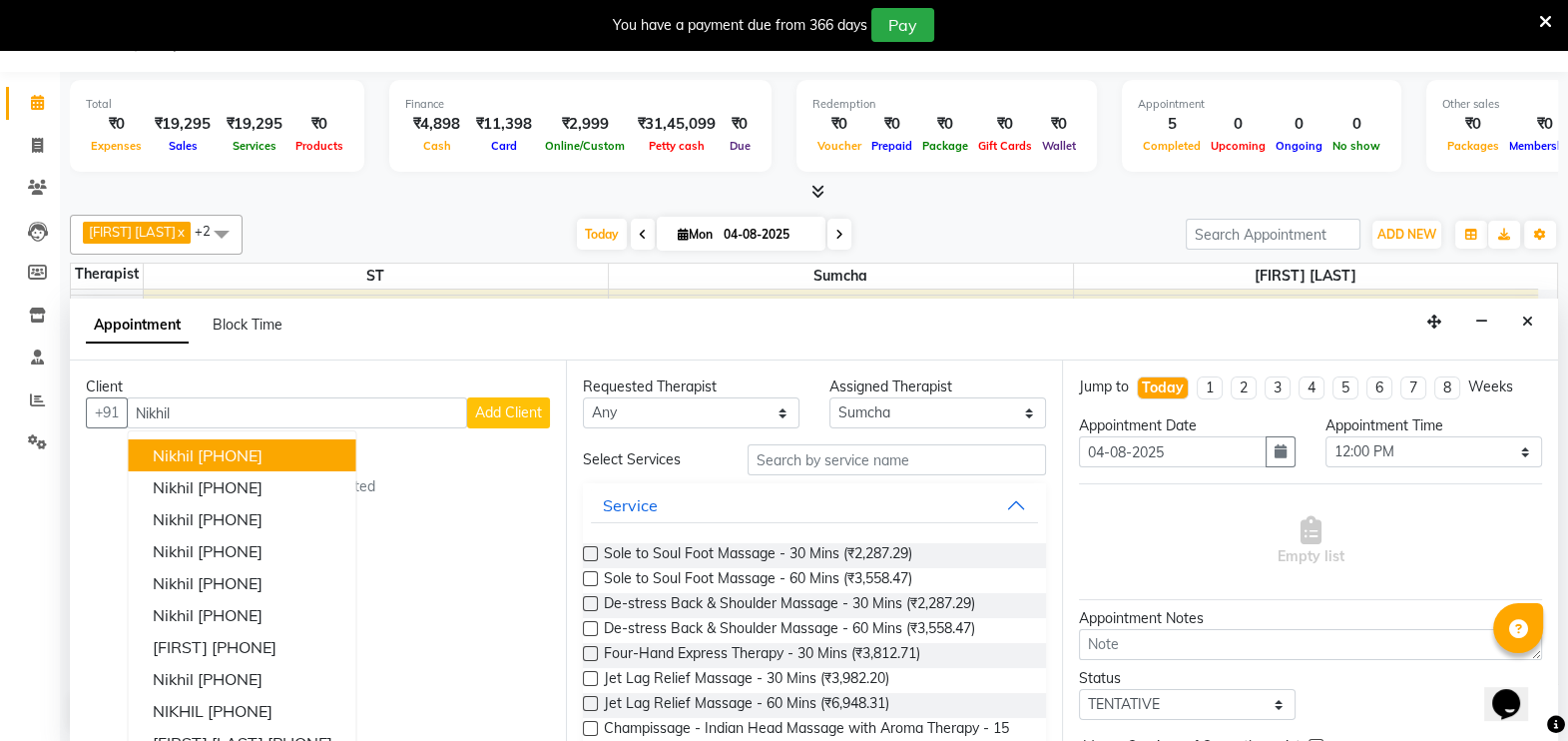 click on "Add Client" at bounding box center [508, 412] 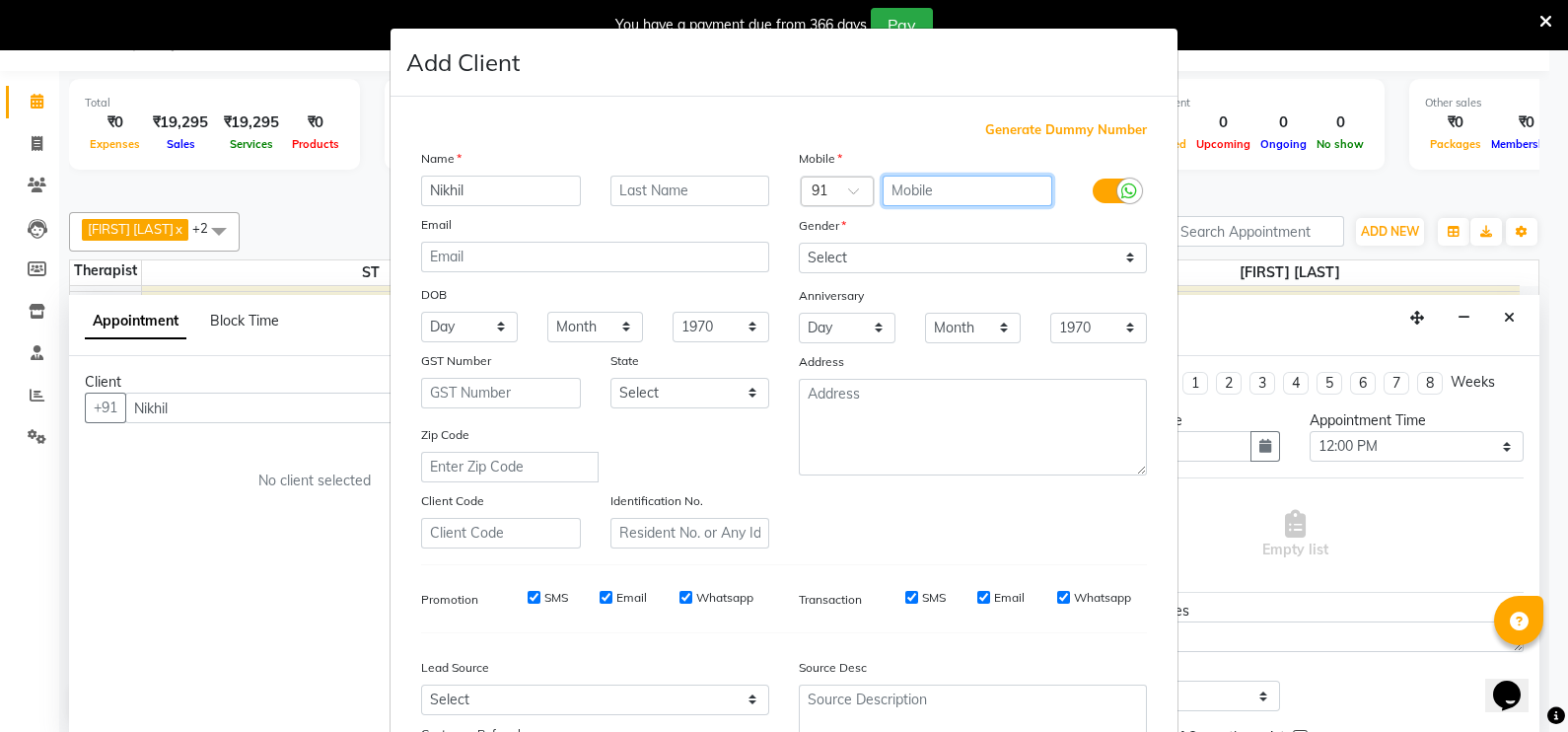 click at bounding box center (967, 190) 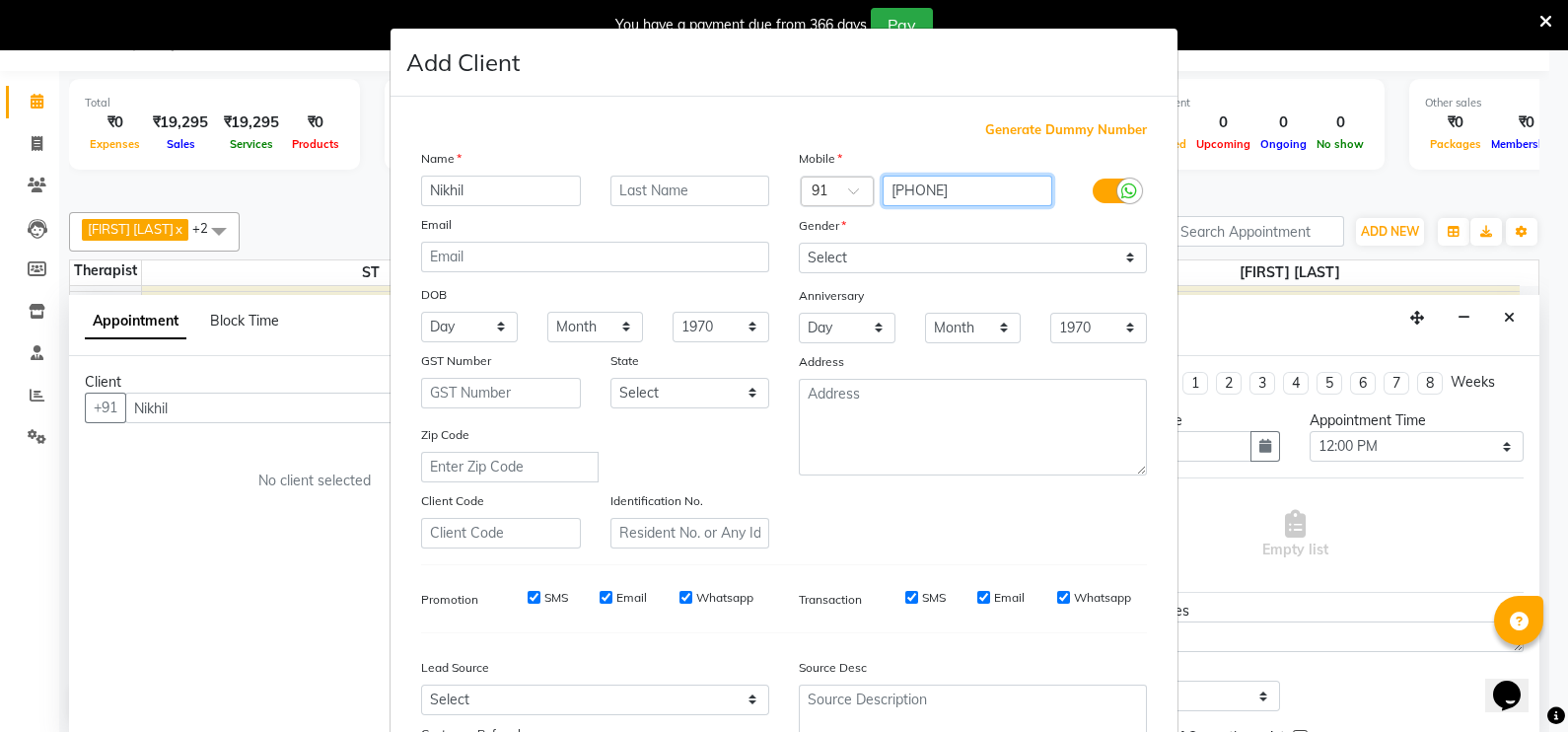 type on "8157809966" 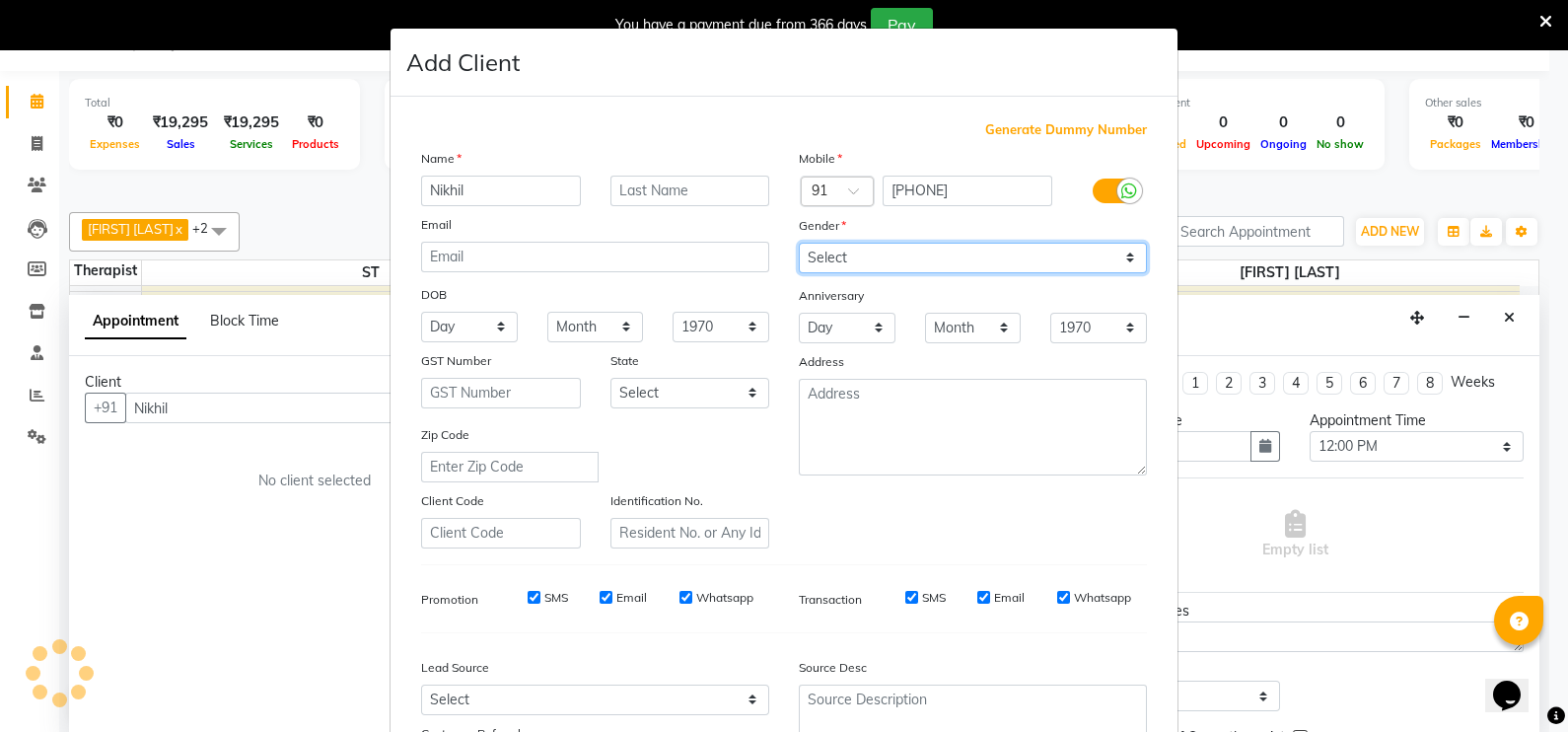 click on "Select Male Female Other Prefer Not To Say" at bounding box center (972, 257) 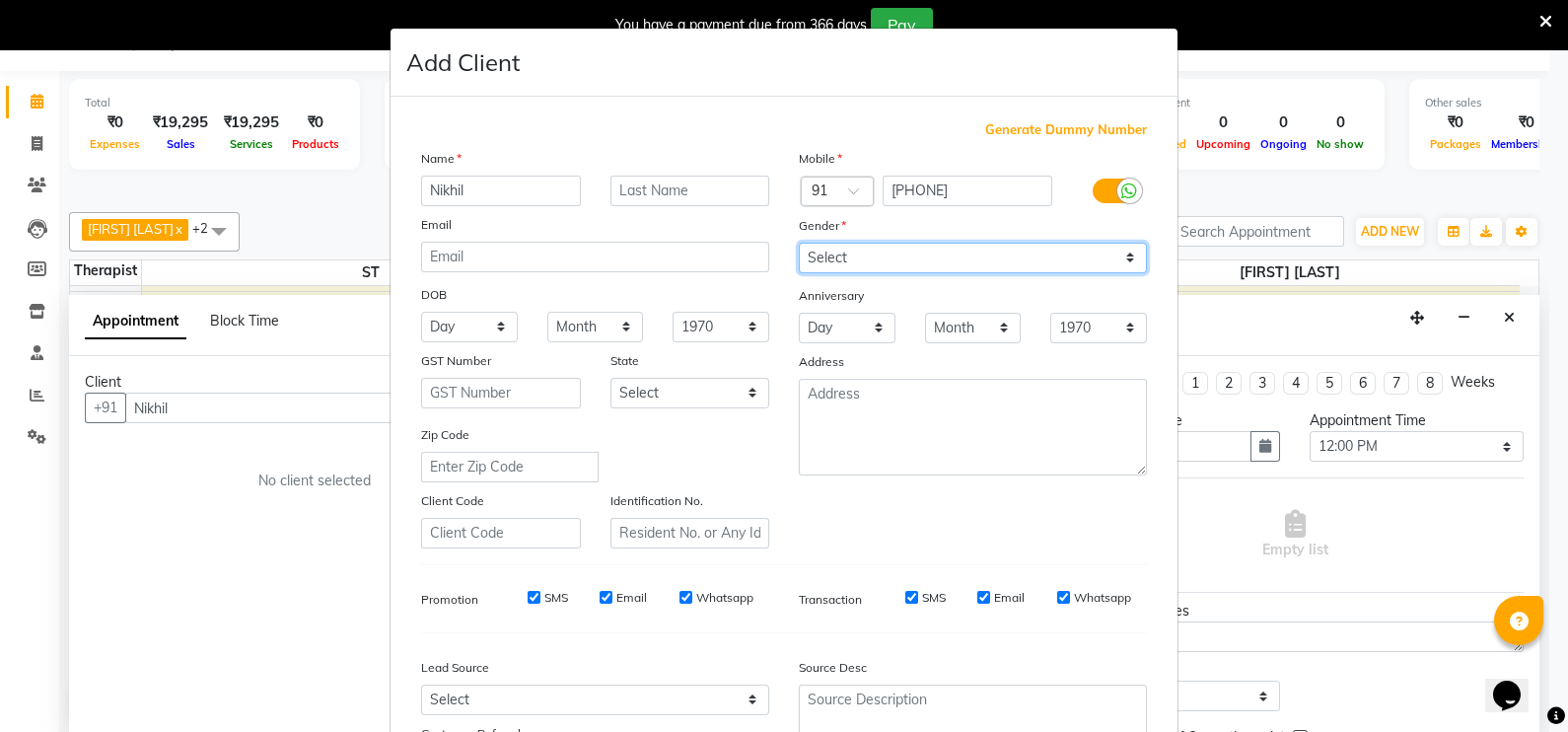select on "male" 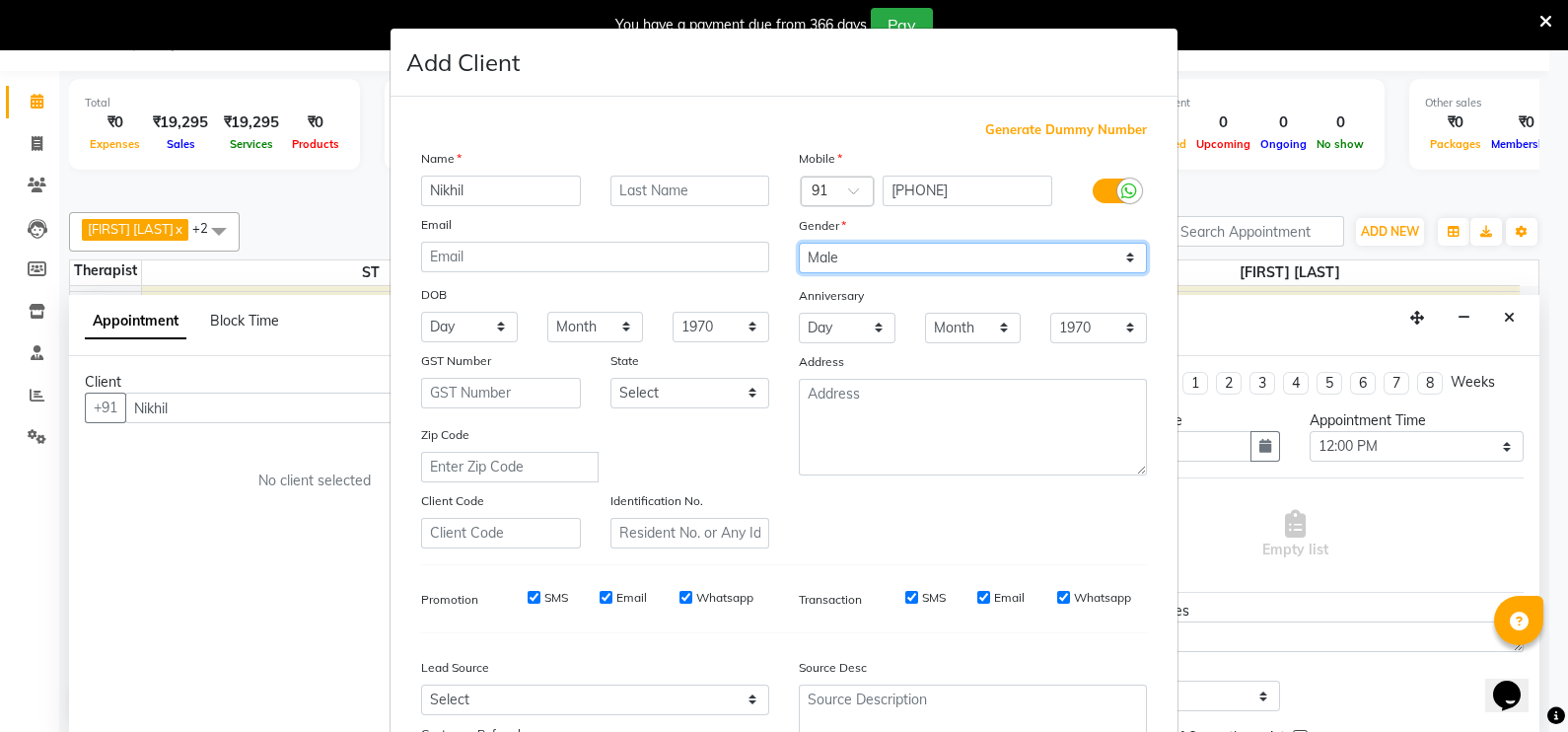 click on "Select Male Female Other Prefer Not To Say" at bounding box center [972, 257] 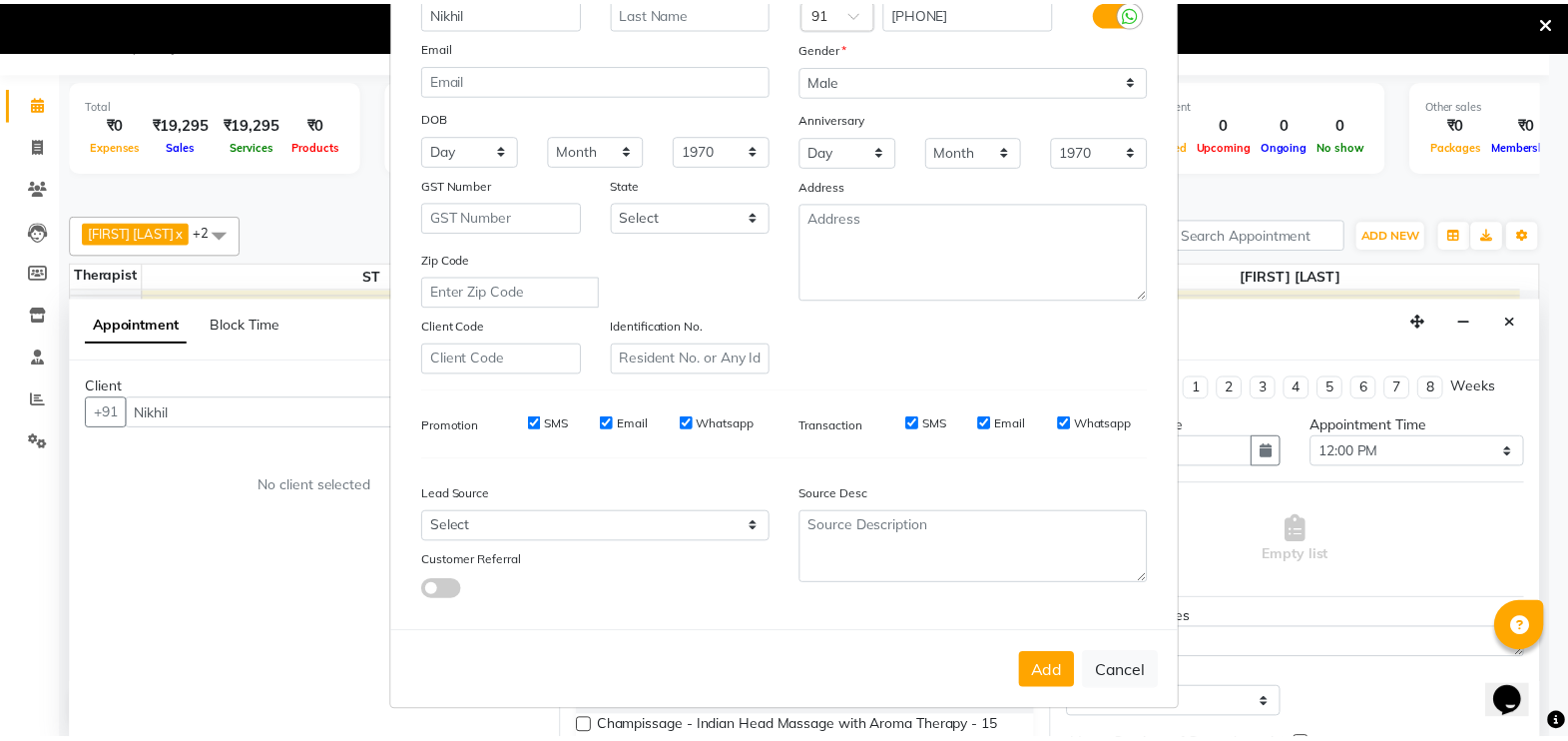 scroll, scrollTop: 191, scrollLeft: 0, axis: vertical 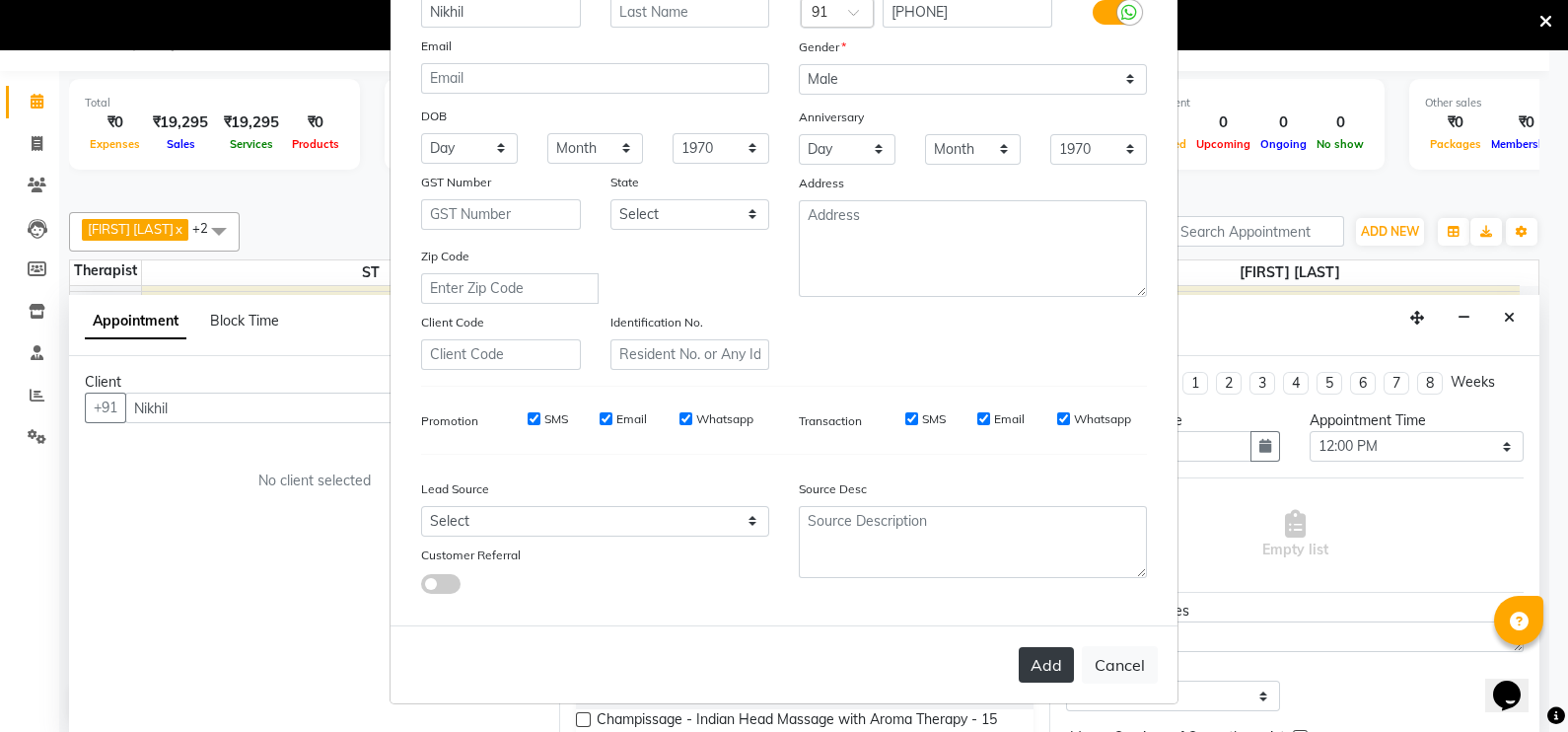 click on "Add" at bounding box center (1046, 665) 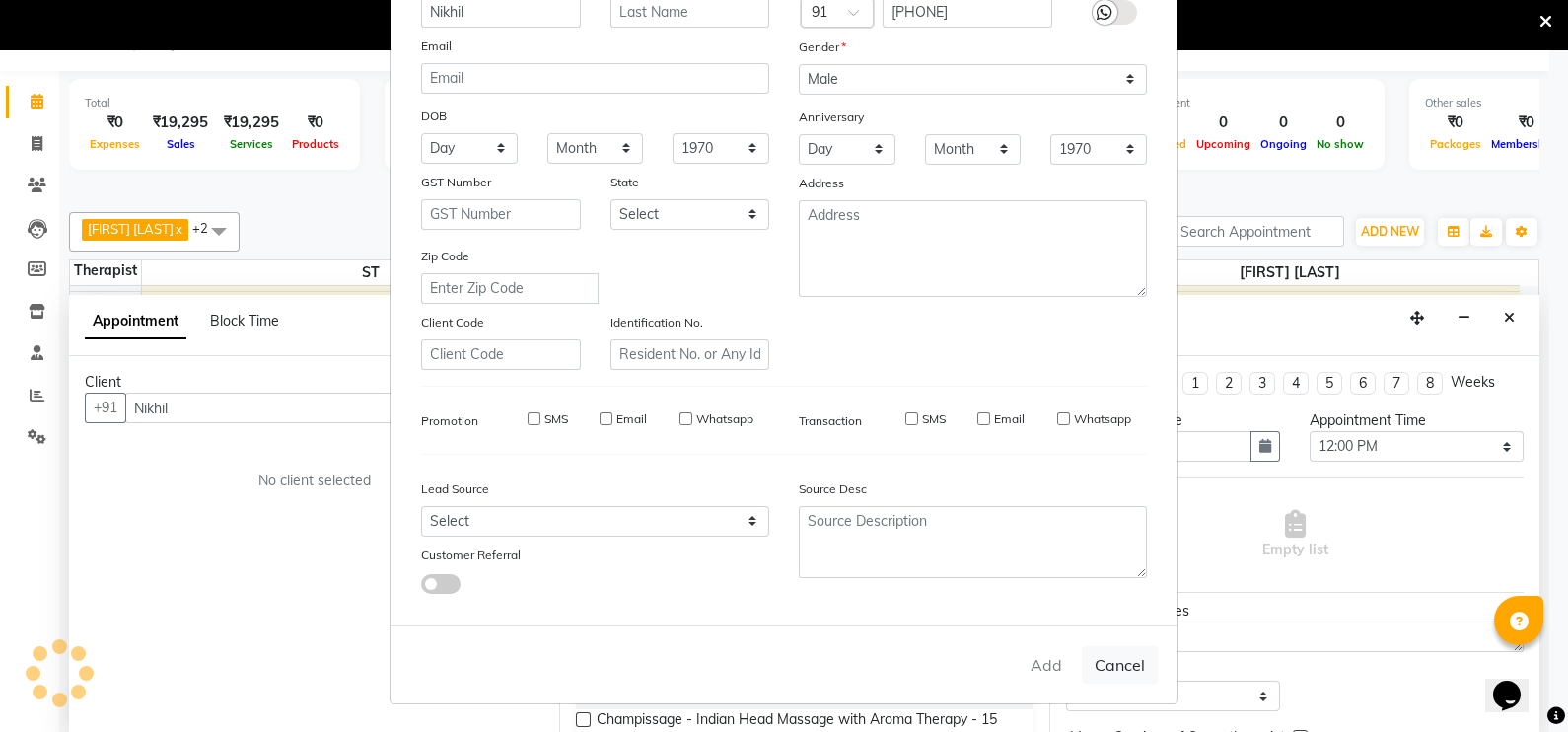 type on "8157809966" 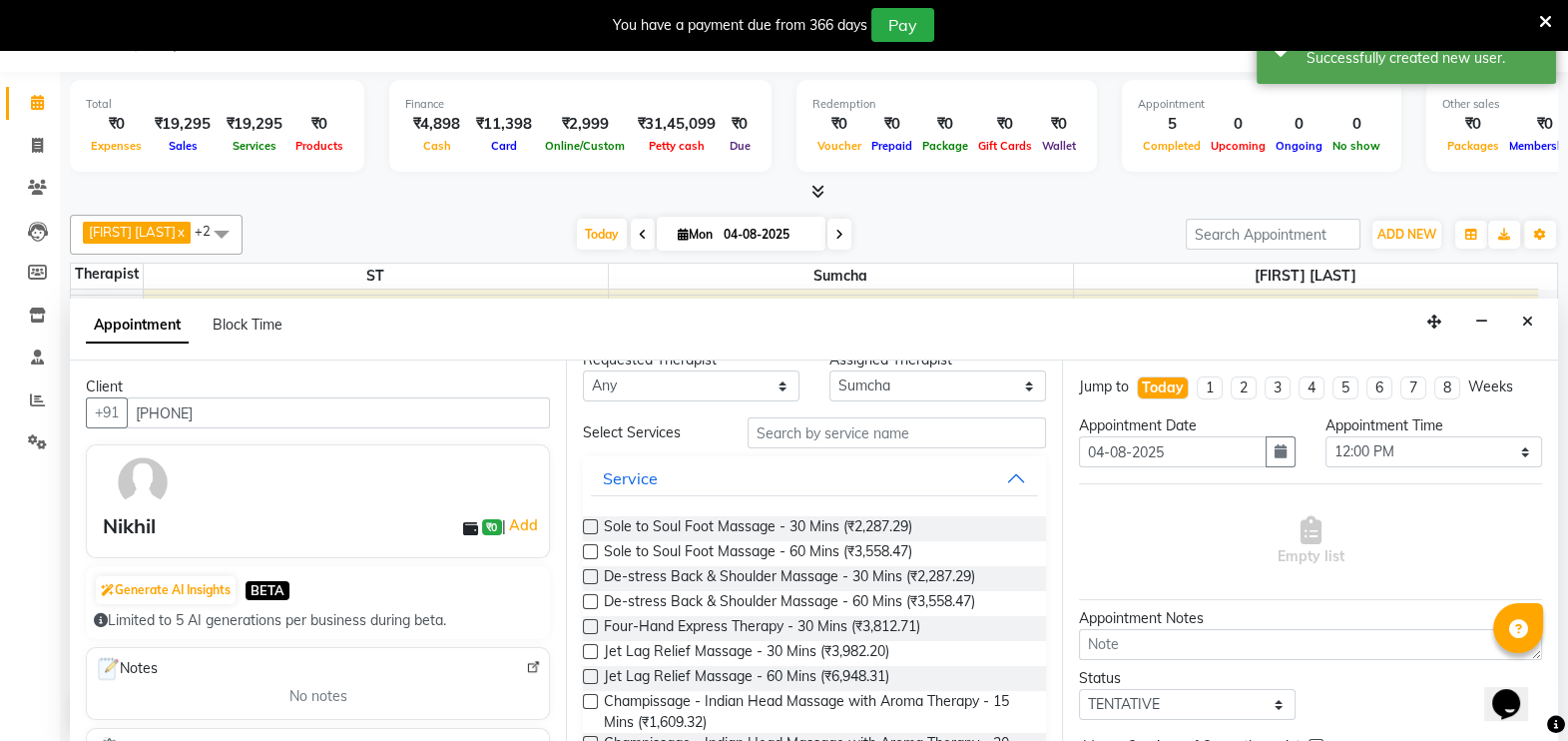 scroll, scrollTop: 49, scrollLeft: 0, axis: vertical 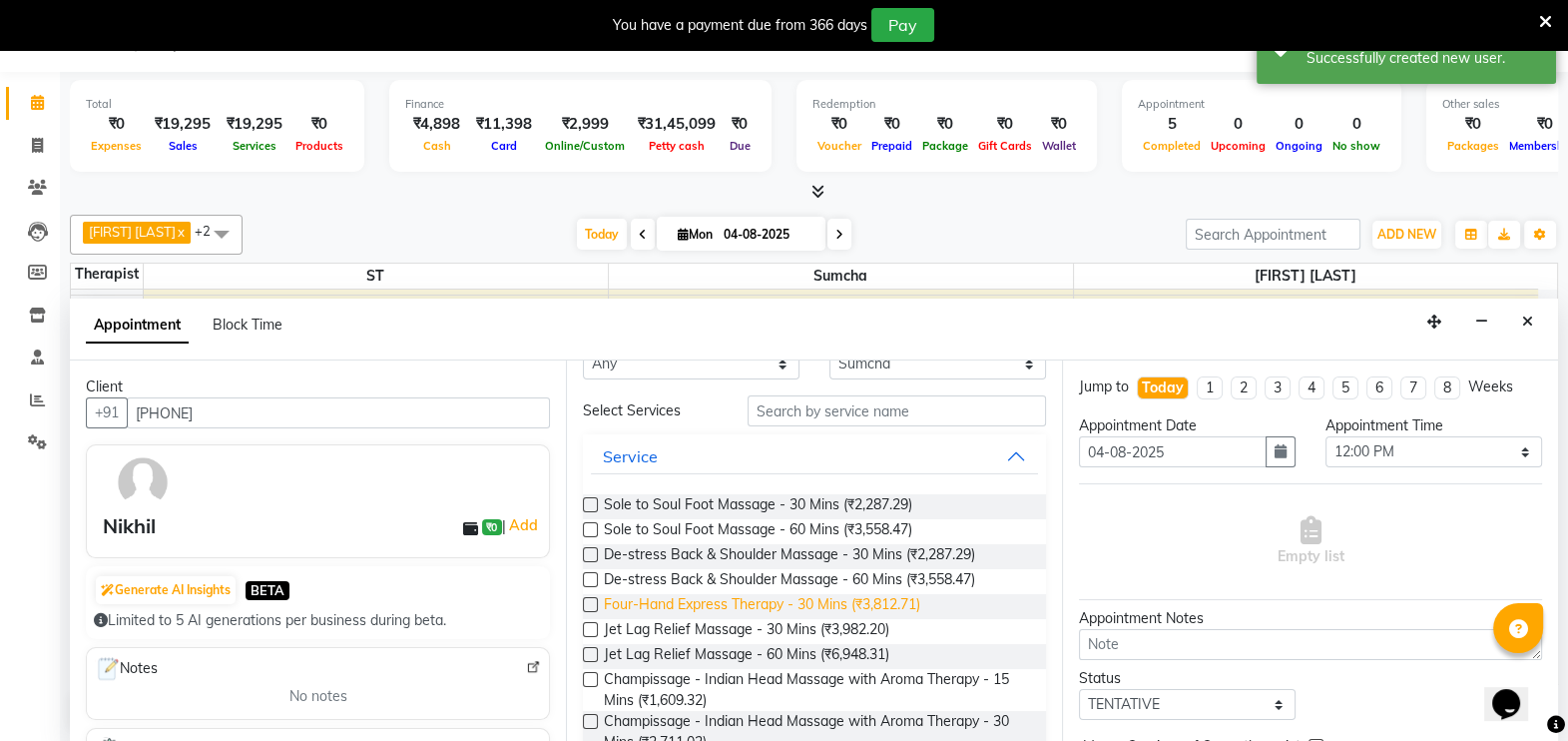 click on "Four-Hand Express Therapy - 30 Mins (₹3,812.71)" at bounding box center (762, 606) 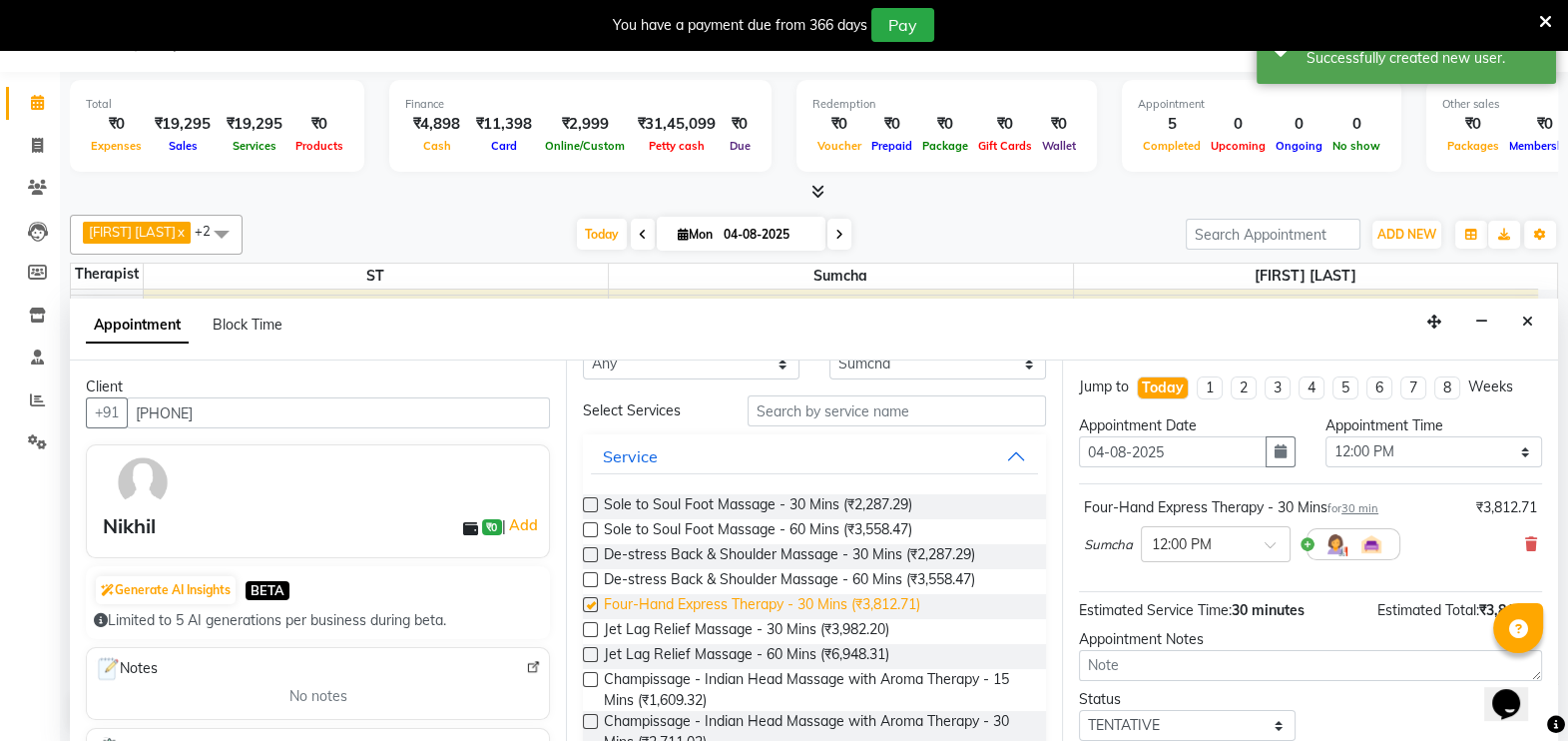 checkbox on "false" 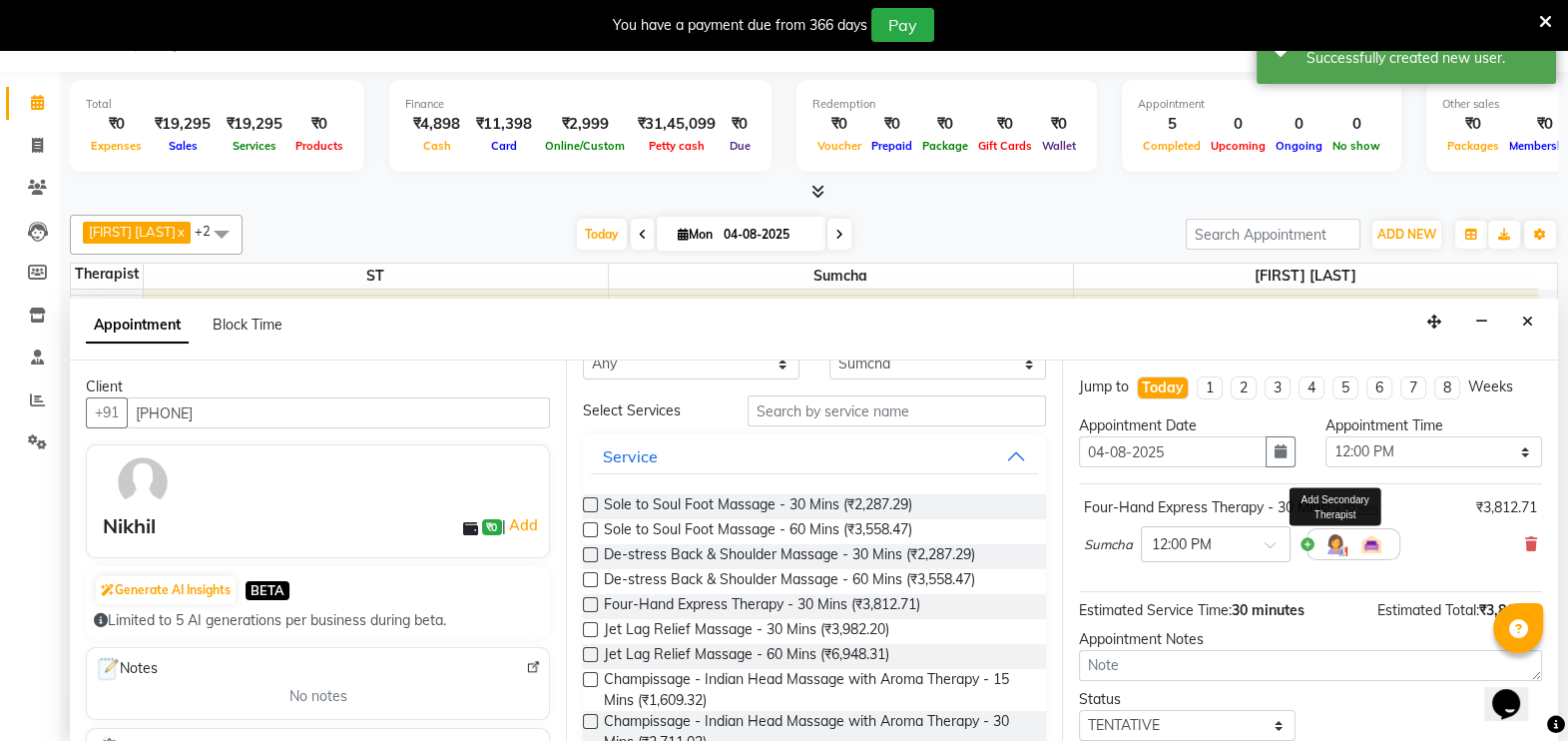 click at bounding box center (1335, 544) 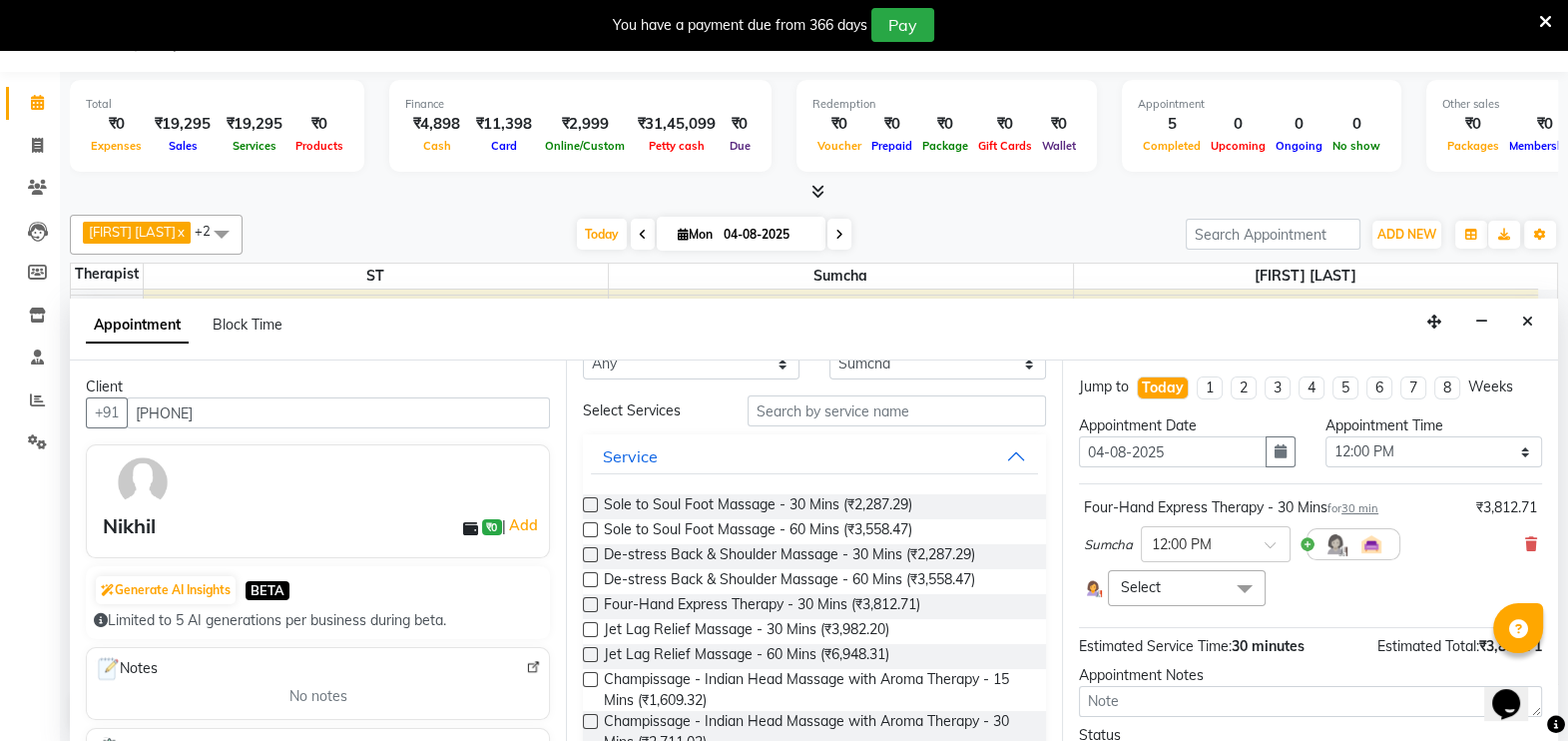 click at bounding box center [1245, 589] 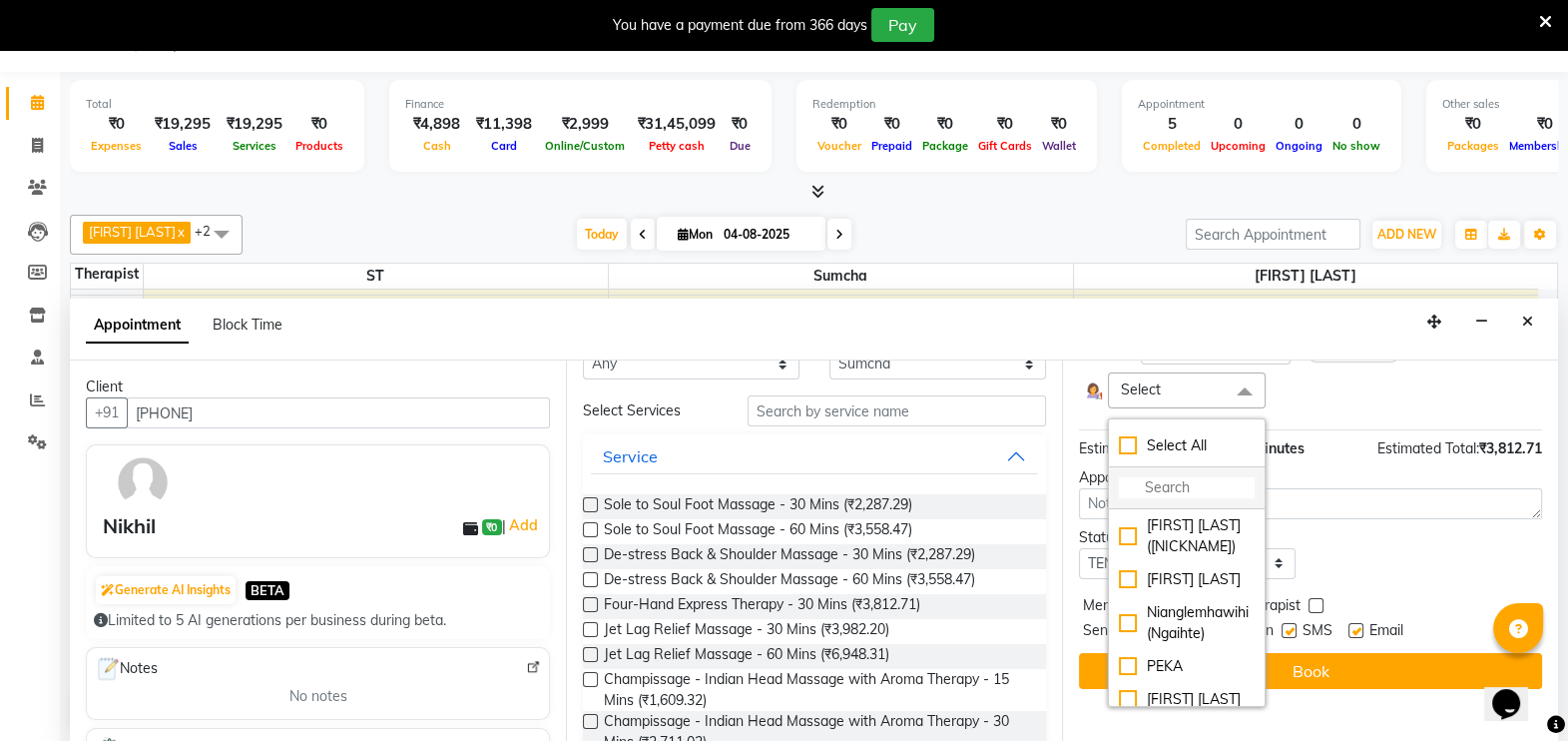 scroll, scrollTop: 199, scrollLeft: 0, axis: vertical 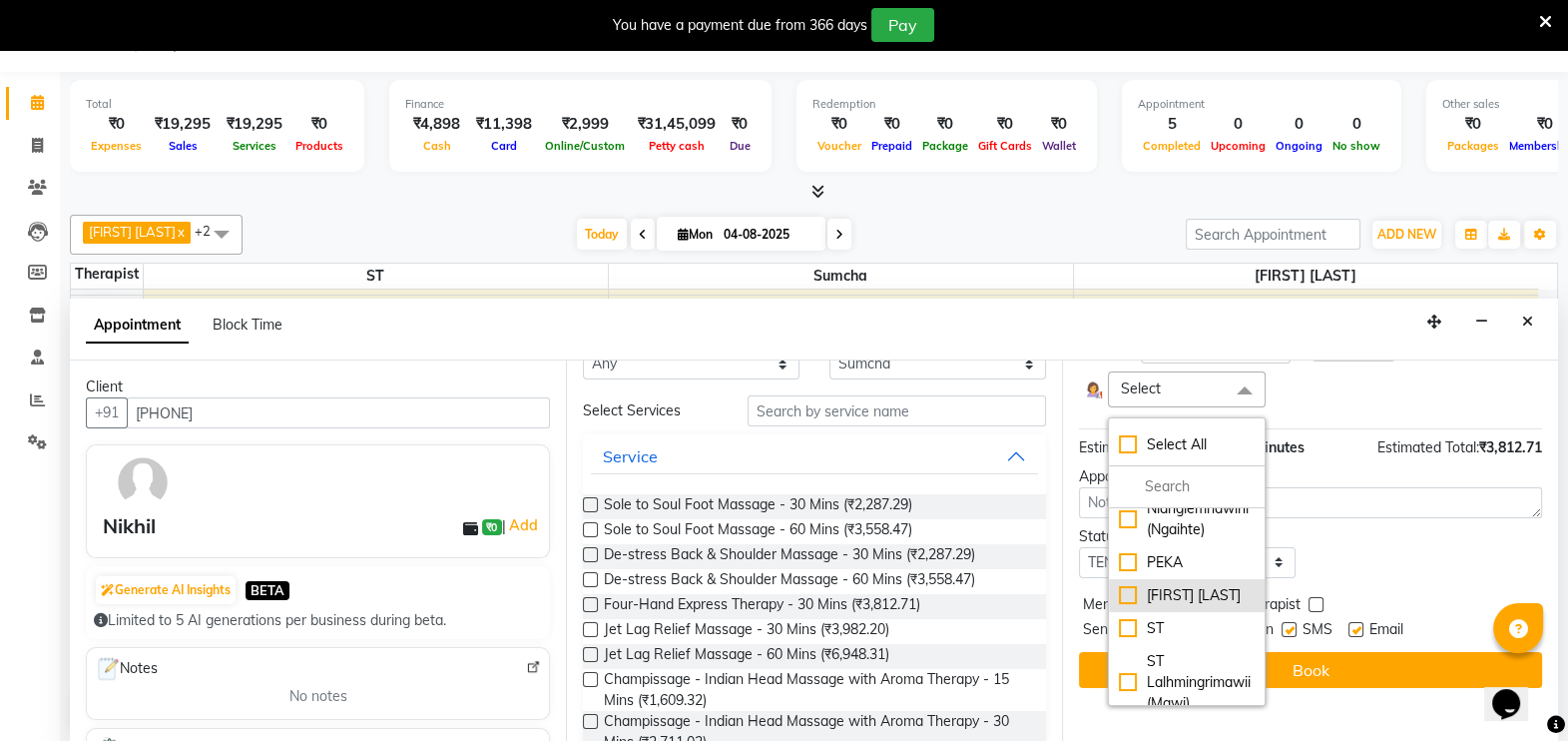 click on "RUBY LALREMRUATKIMI" at bounding box center [1187, 595] 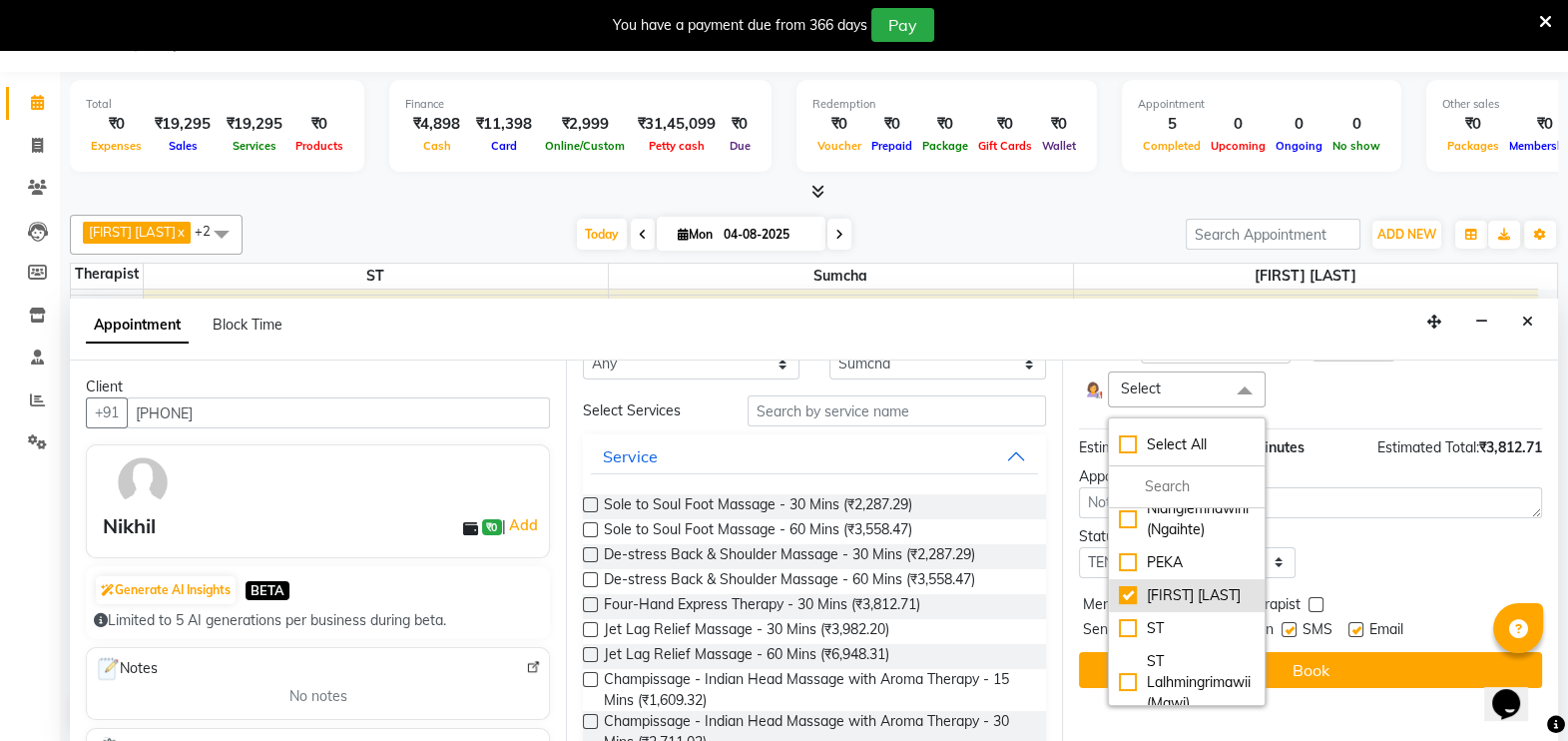 checkbox on "true" 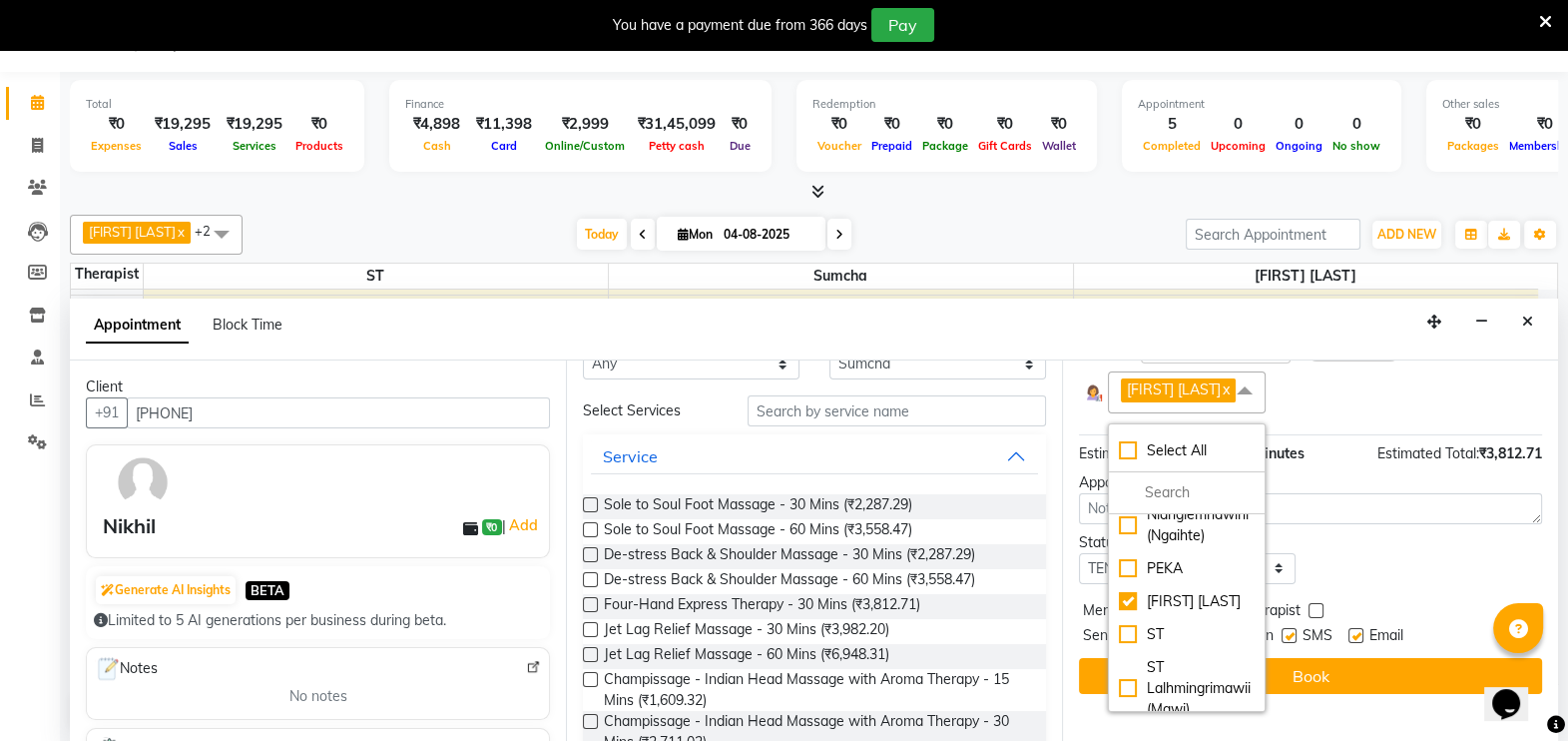 click at bounding box center (1245, 390) 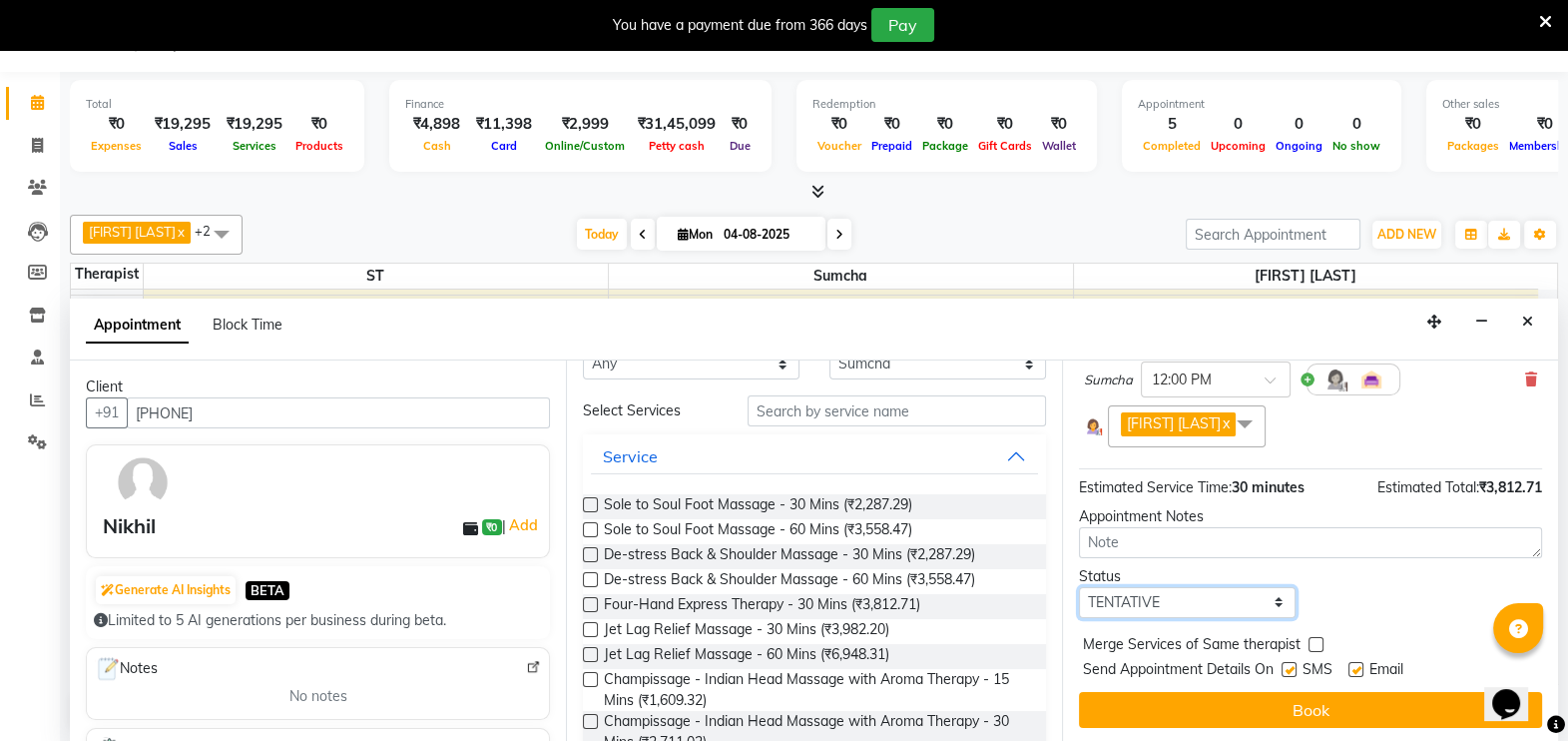 click on "Select TENTATIVE CONFIRM CHECK-IN UPCOMING" at bounding box center (1187, 602) 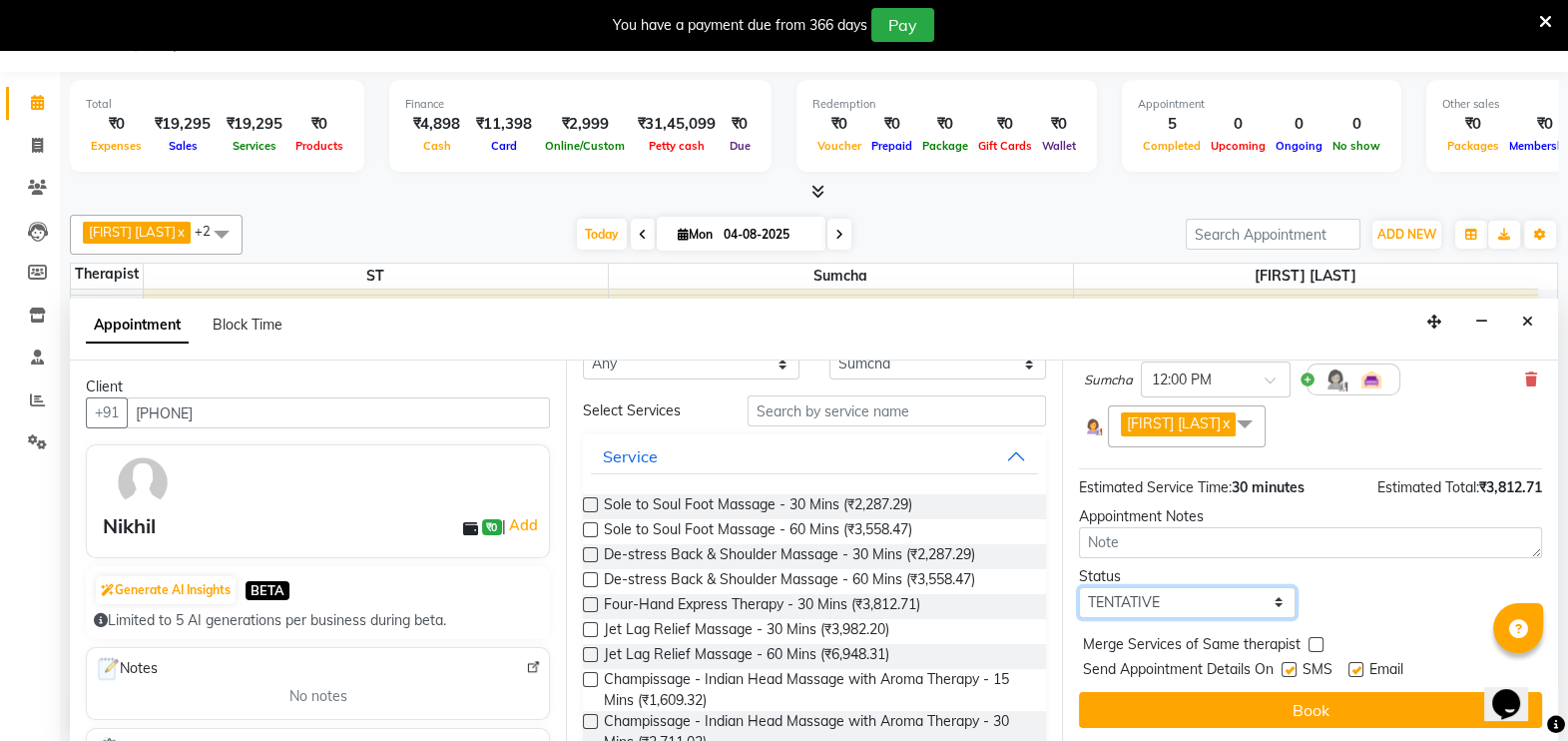 select on "confirm booking" 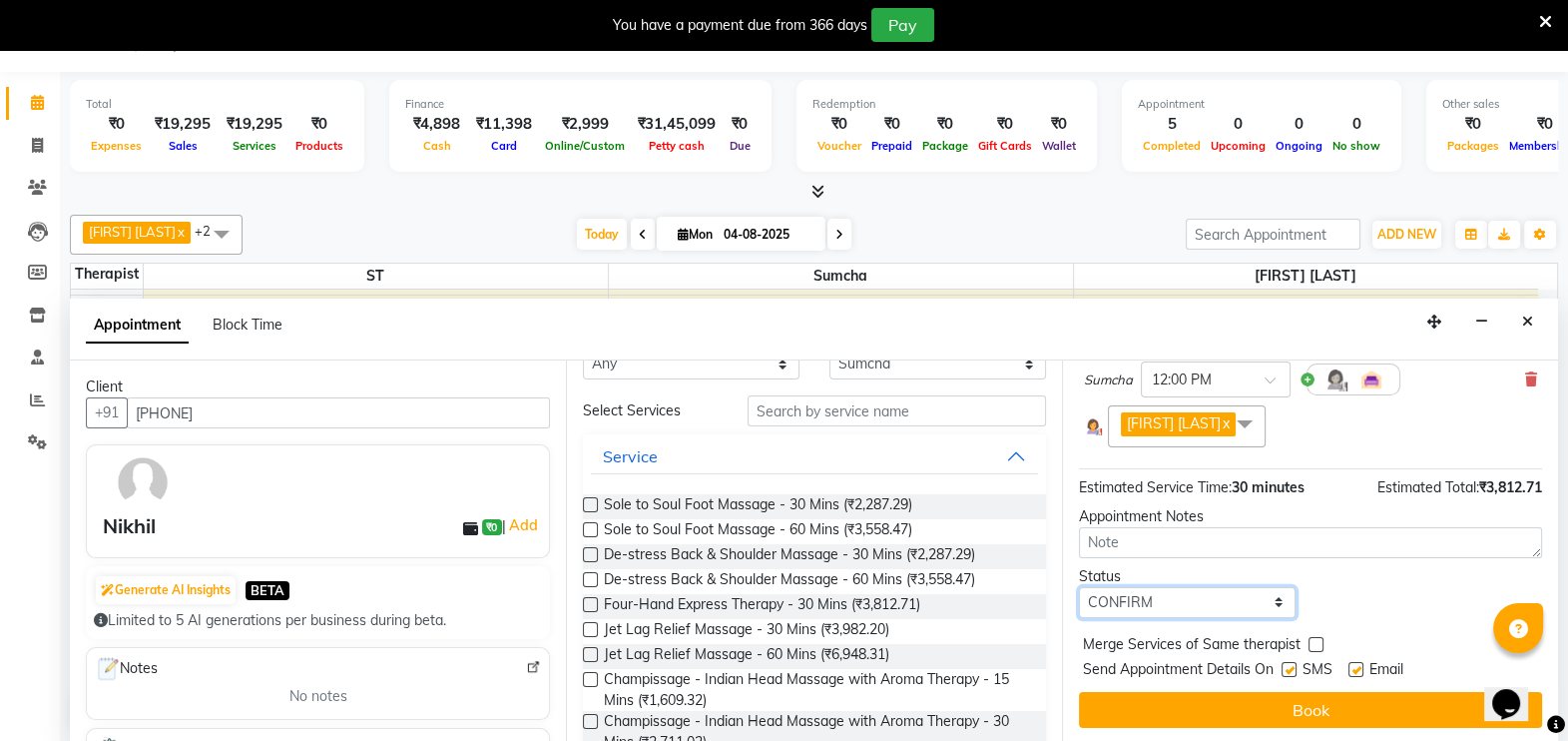 click on "Select TENTATIVE CONFIRM CHECK-IN UPCOMING" at bounding box center [1187, 602] 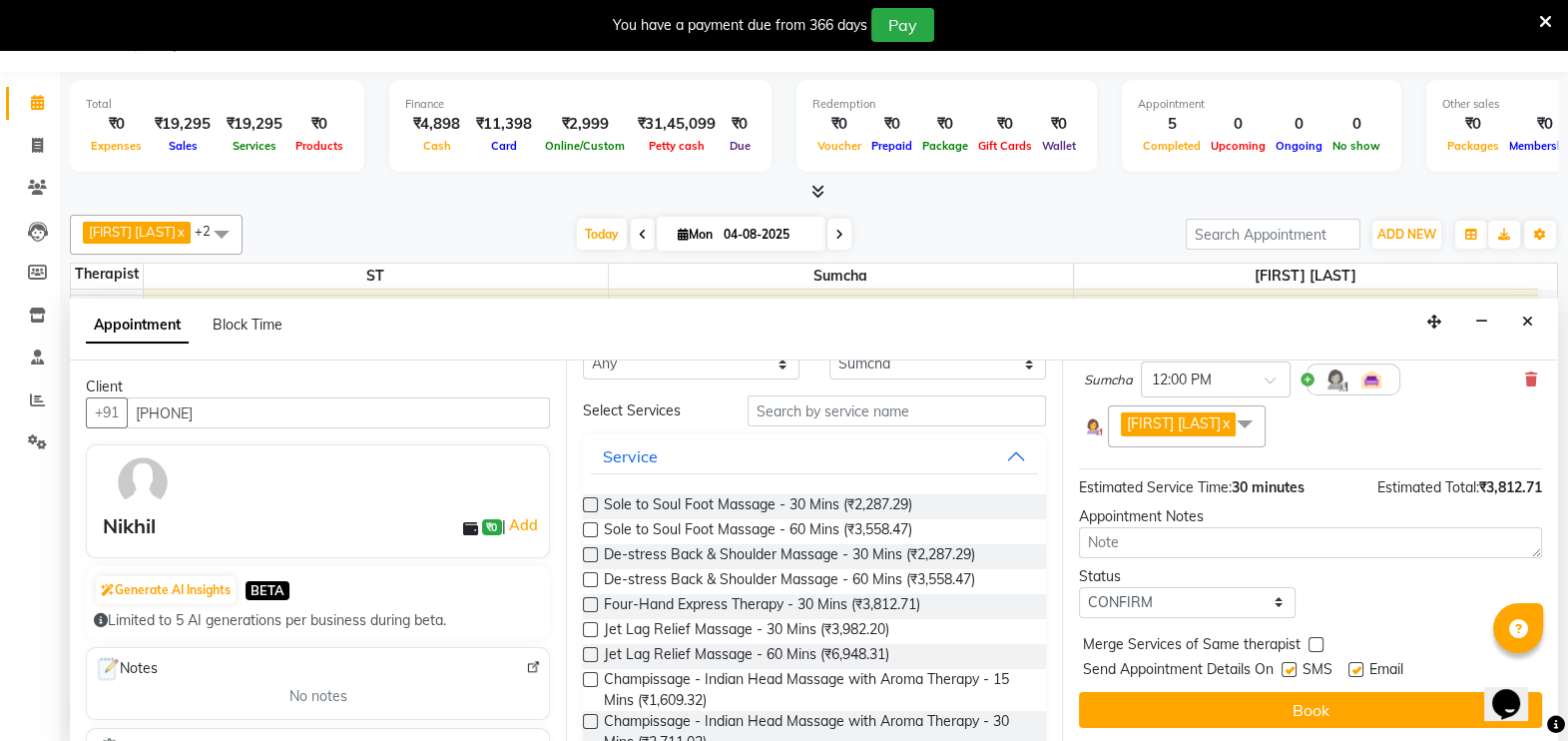 click at bounding box center (1289, 669) 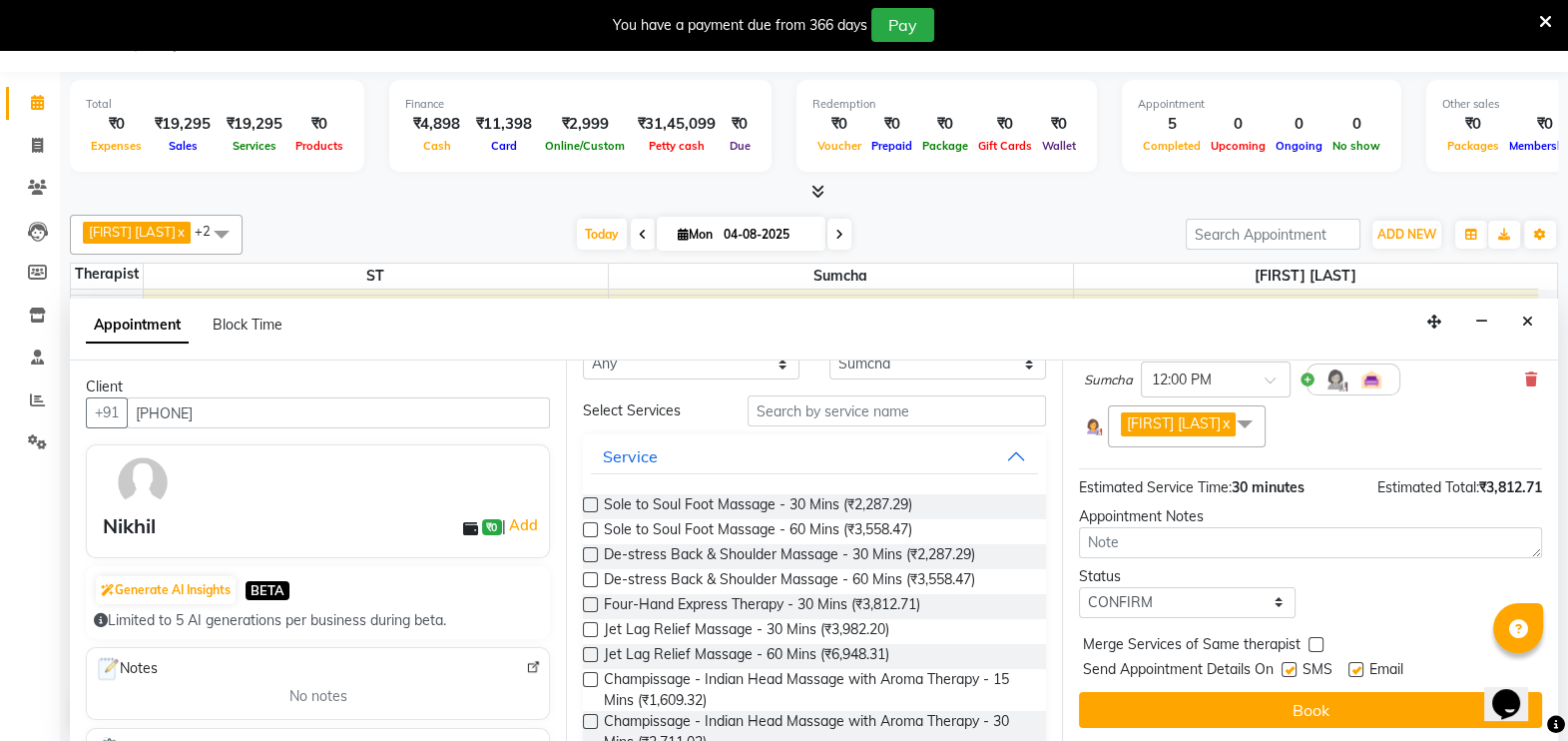 click at bounding box center [1288, 671] 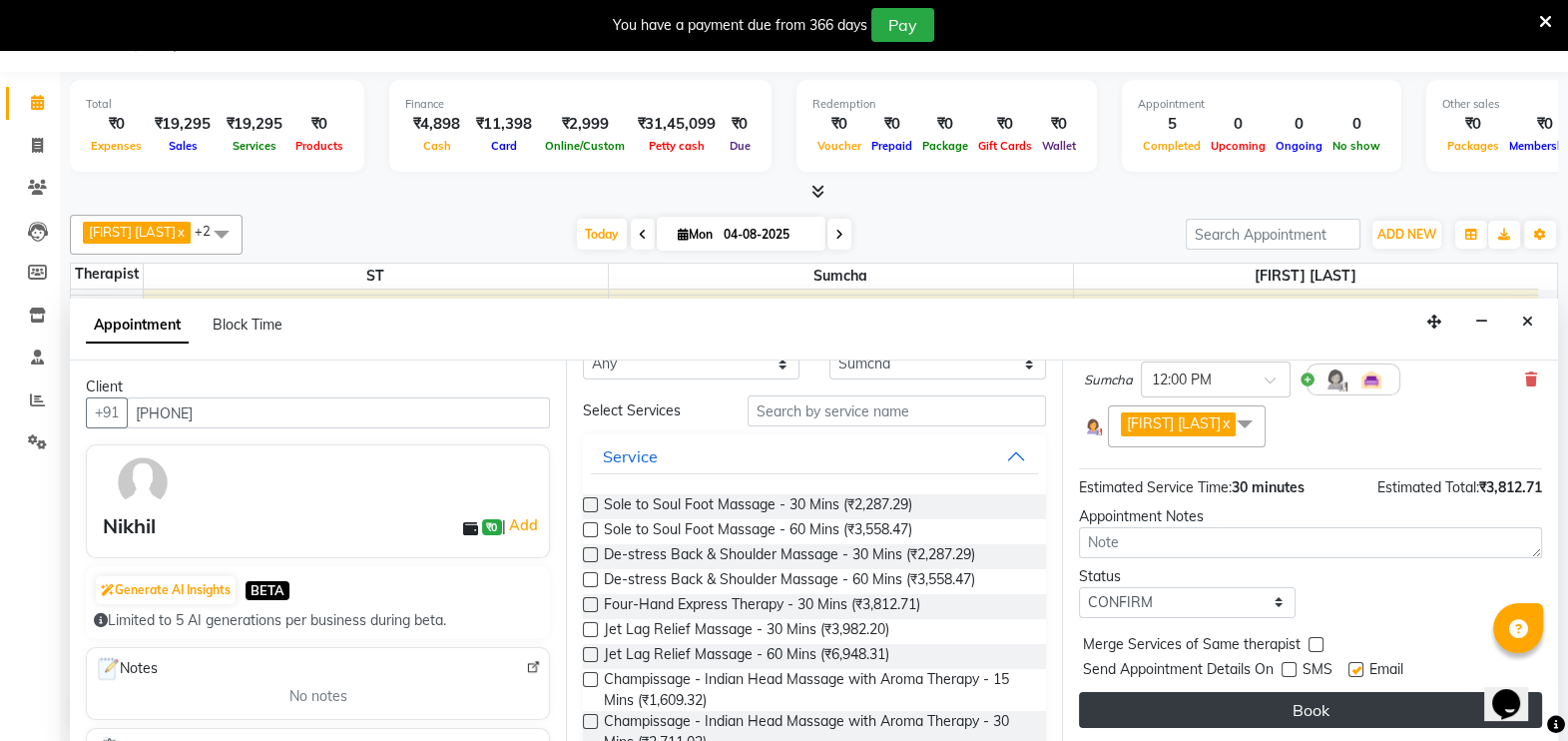 click on "Book" at bounding box center (1310, 710) 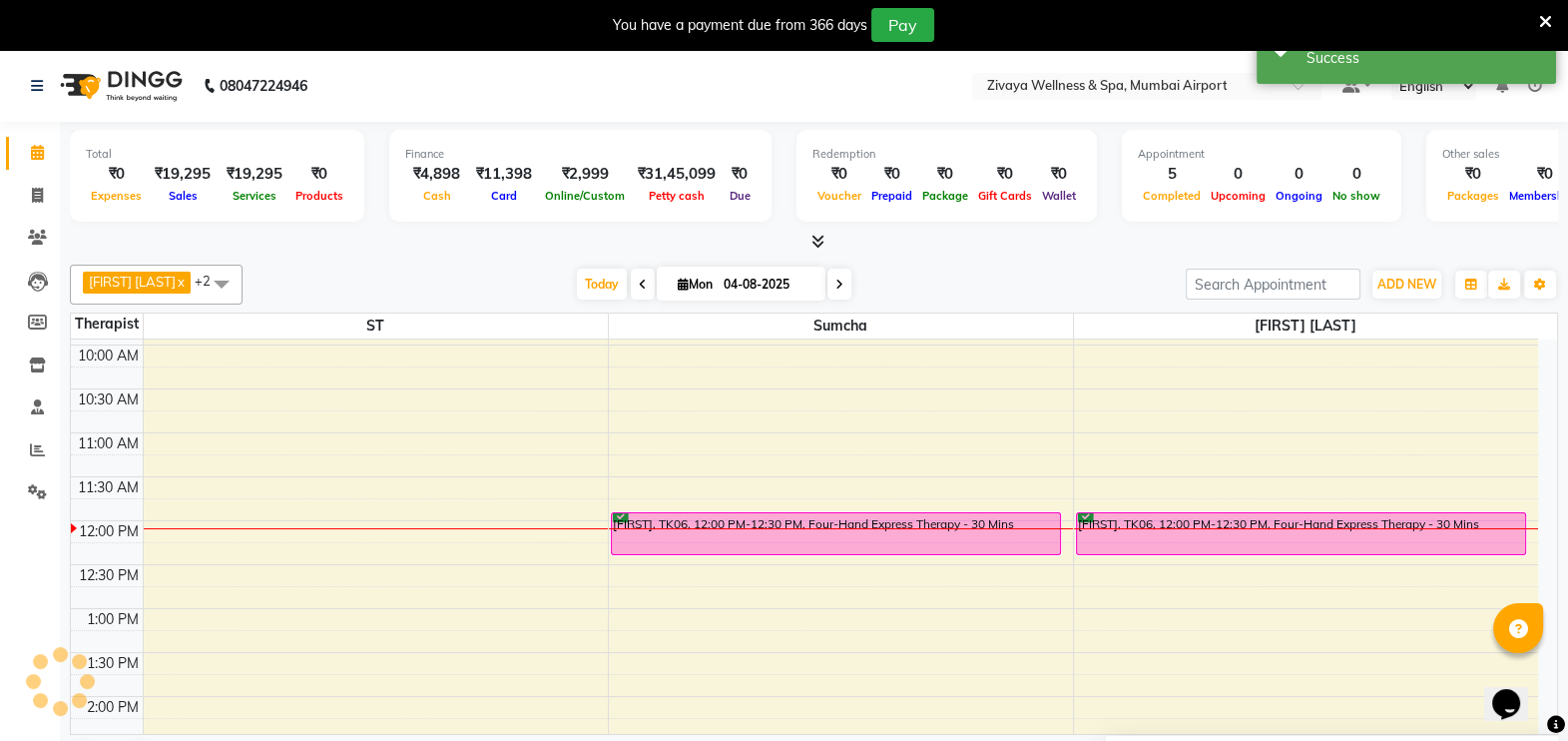 scroll, scrollTop: 0, scrollLeft: 0, axis: both 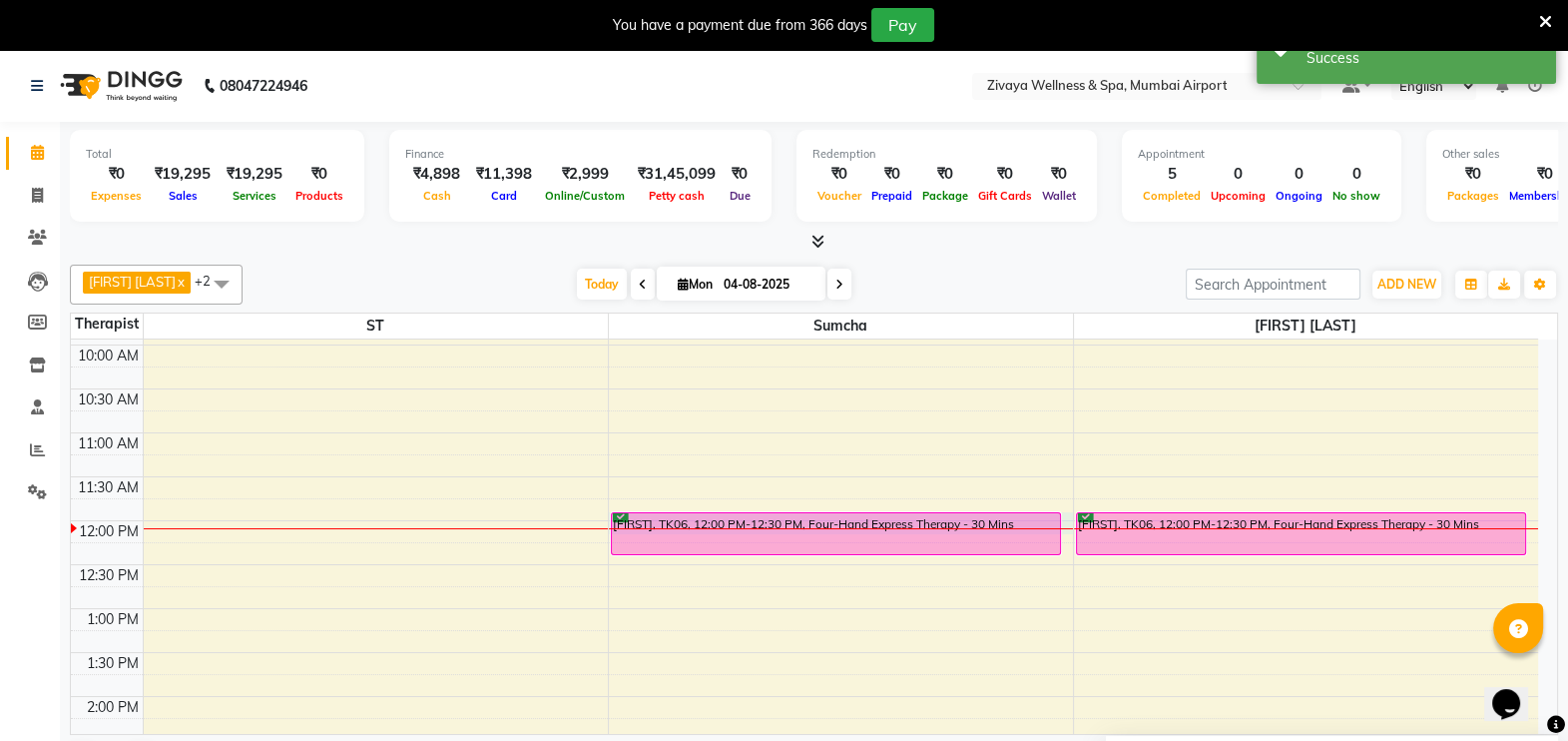 click at bounding box center [840, 528] 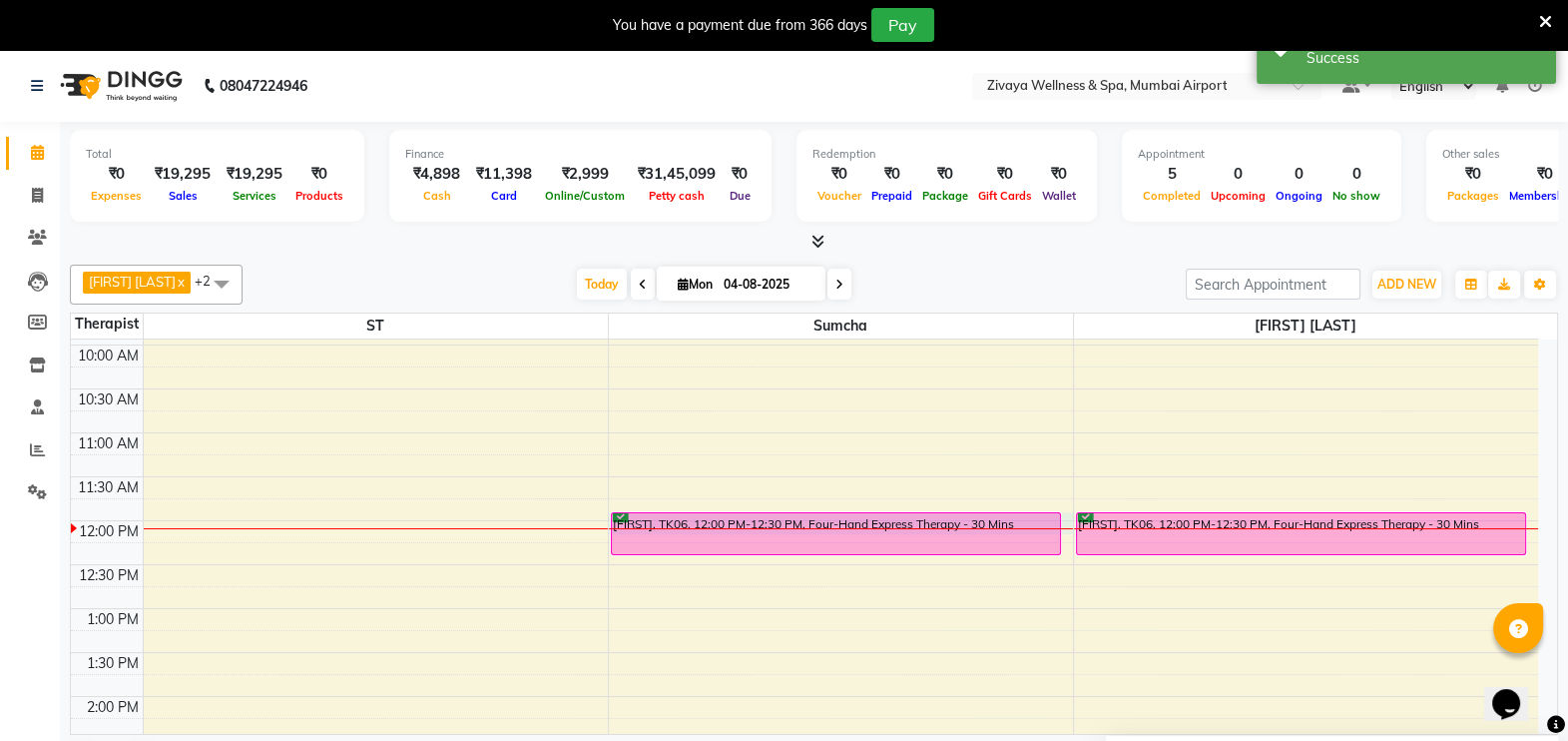 select on "63085" 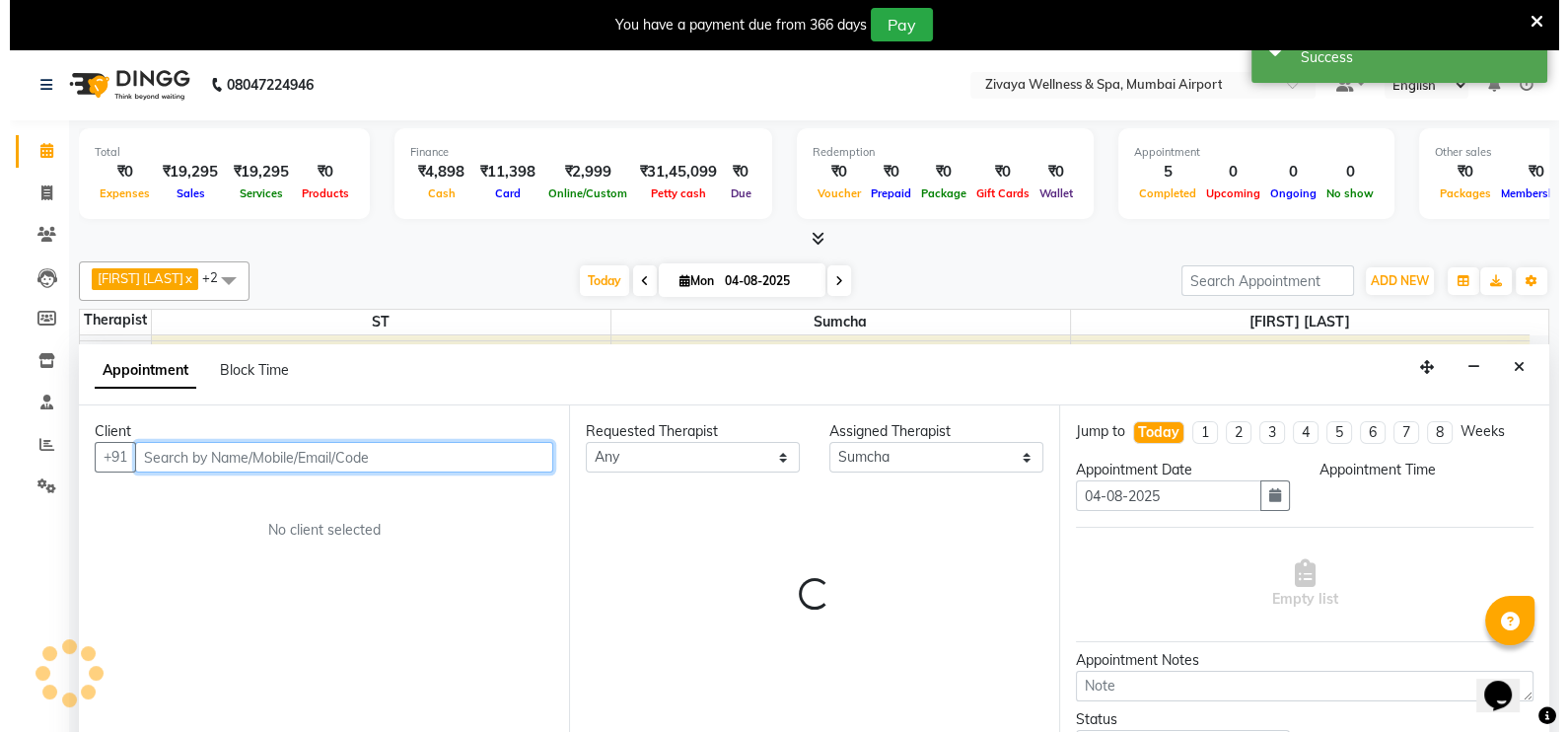 scroll, scrollTop: 49, scrollLeft: 0, axis: vertical 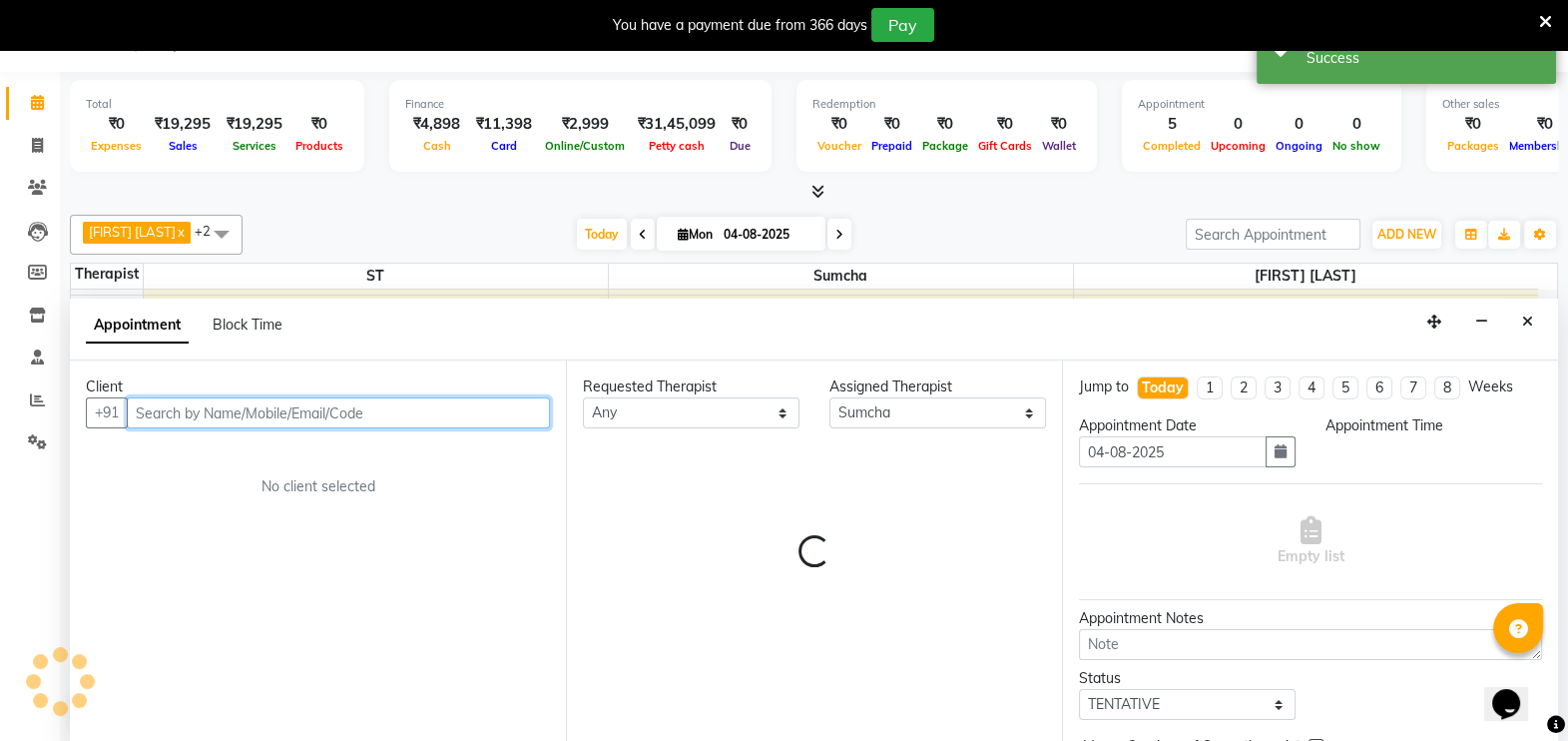 select on "720" 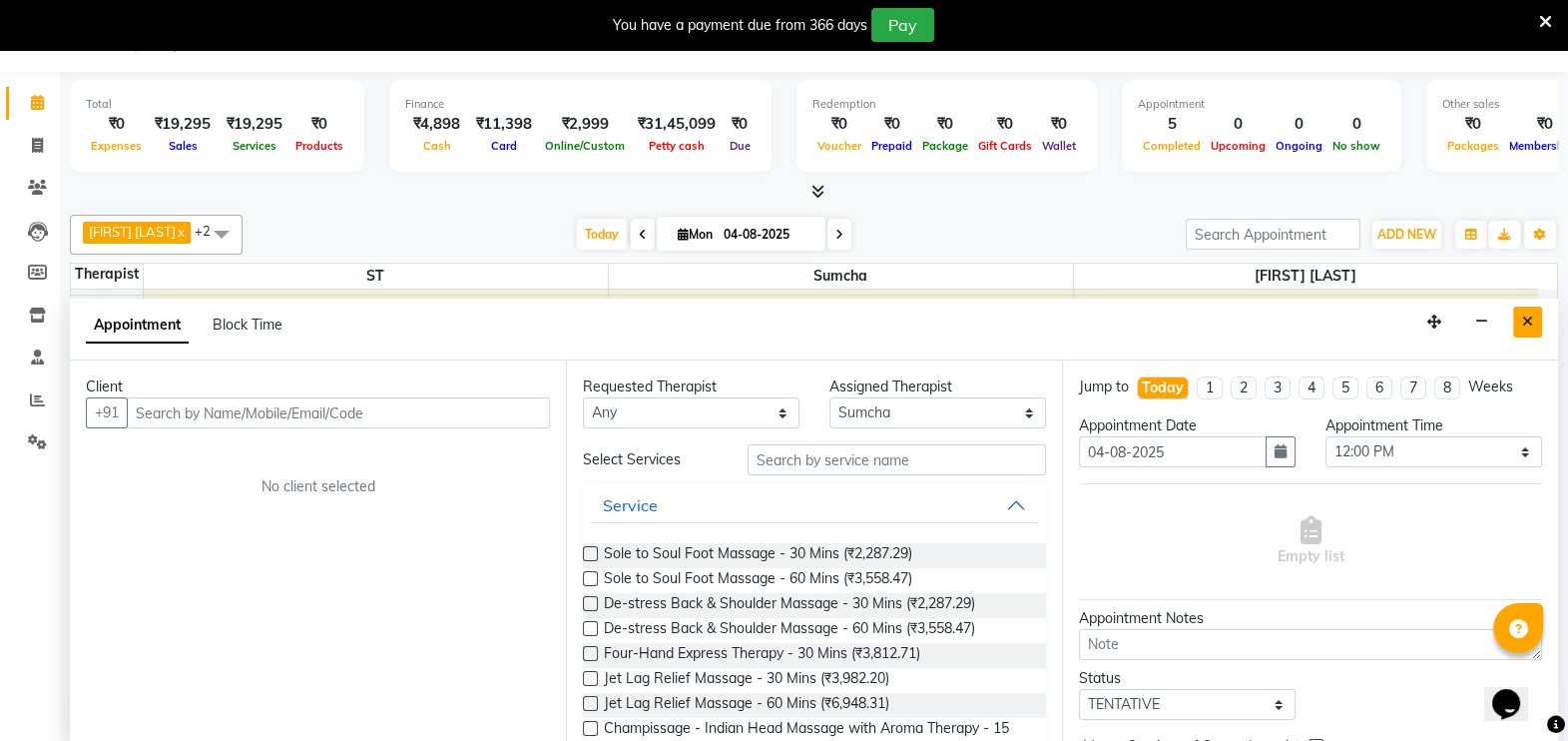 click at bounding box center [1527, 322] 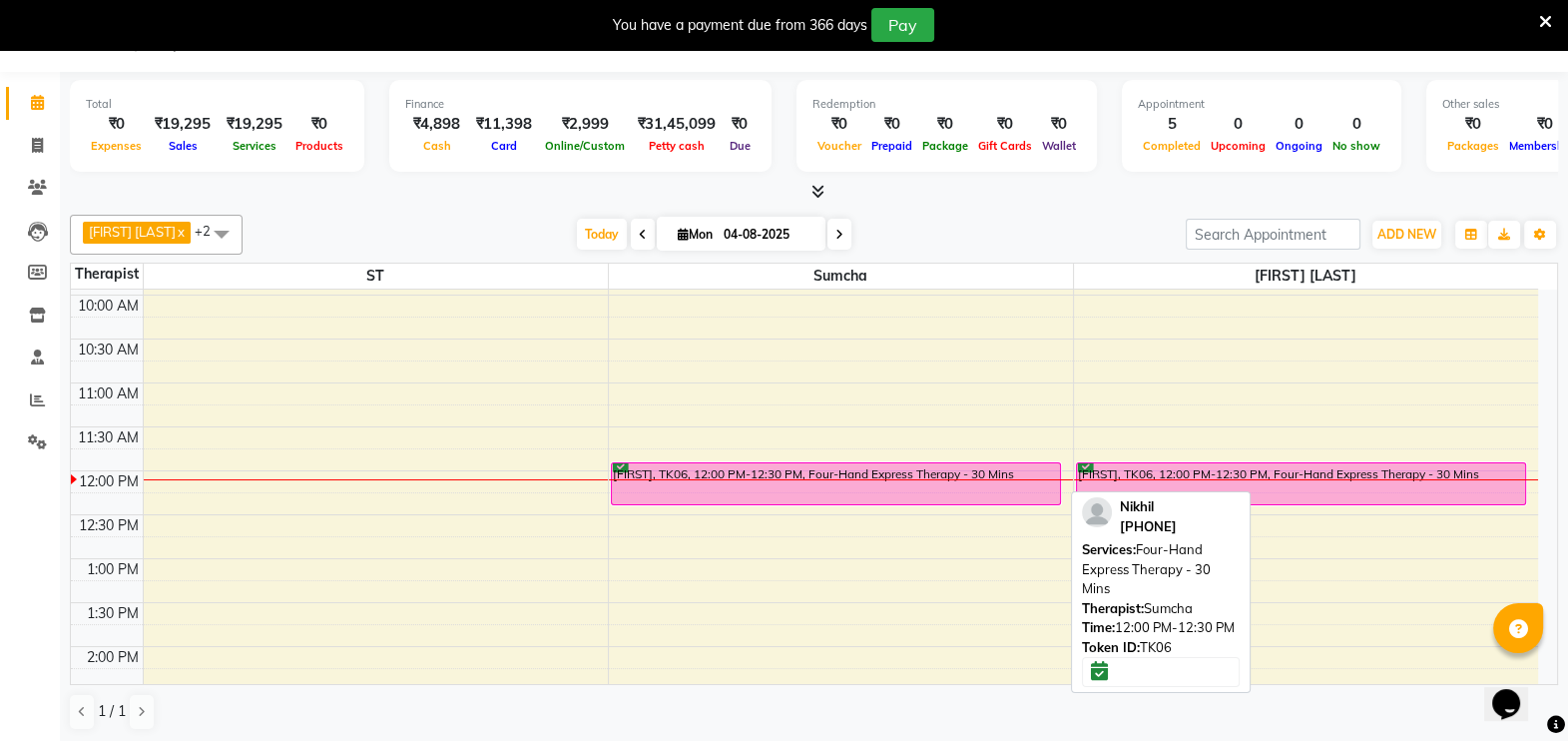 click on "Nikhil, TK06, 12:00 PM-12:30 PM, Four-Hand Express Therapy - 30 Mins" at bounding box center [835, 483] 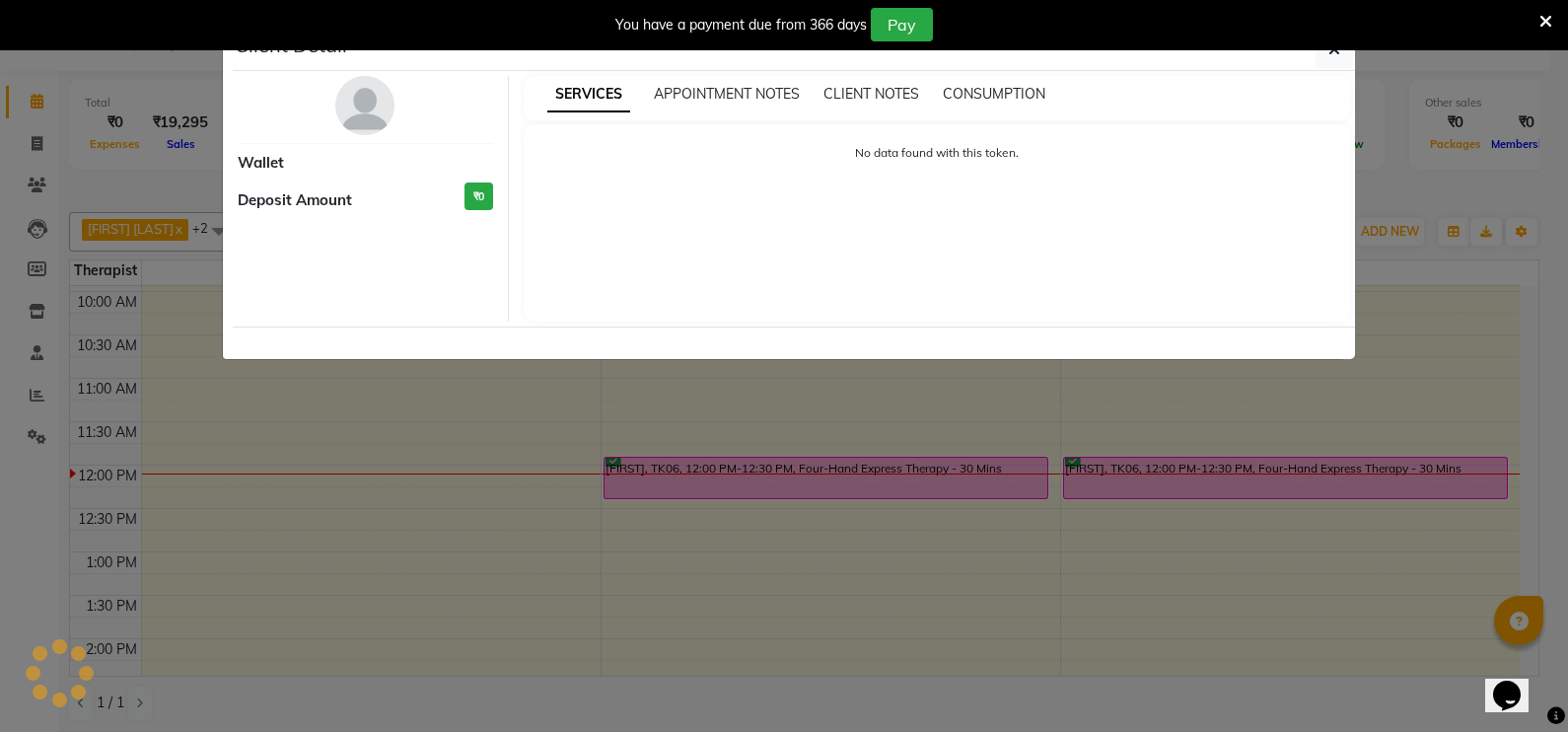 select on "6" 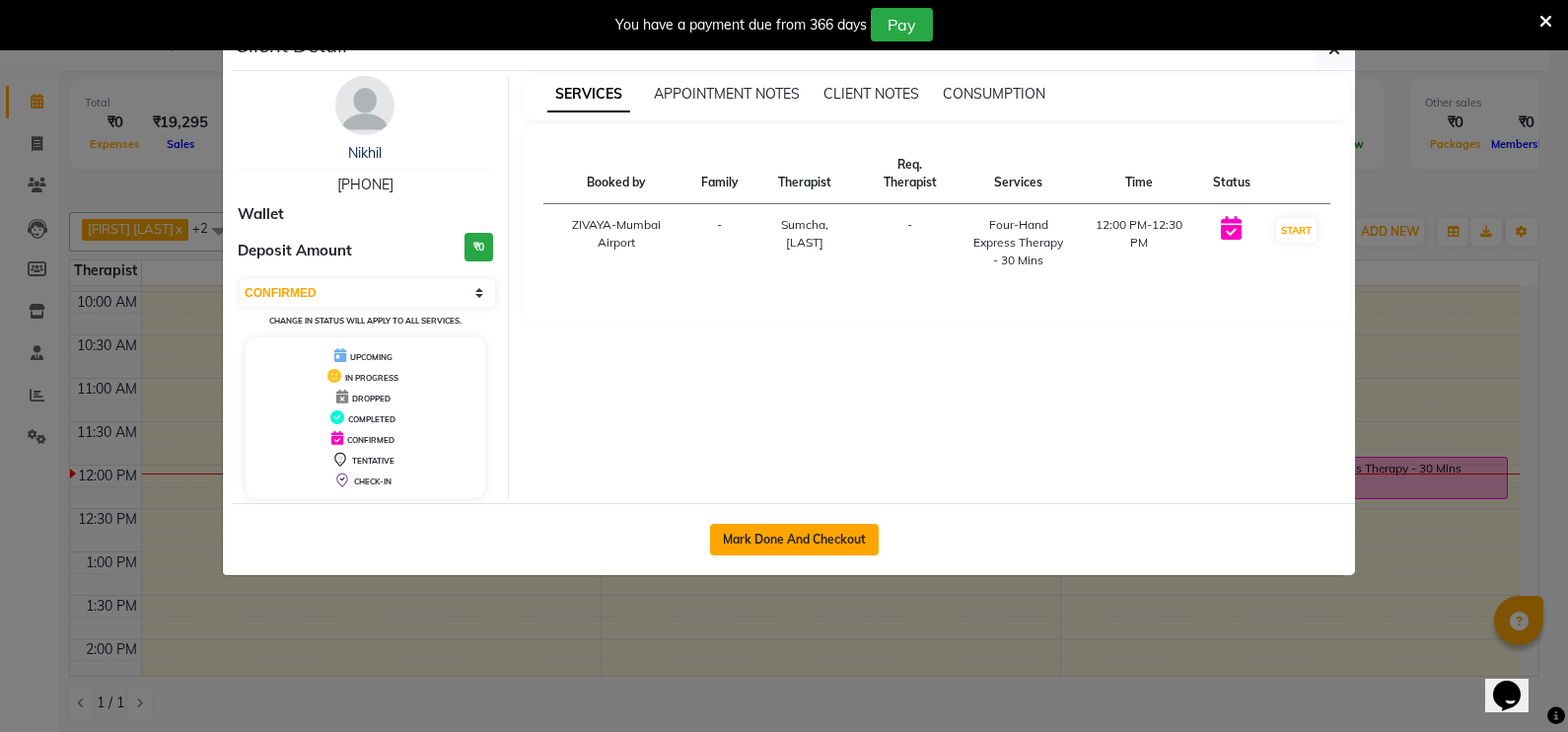 click on "Mark Done And Checkout" 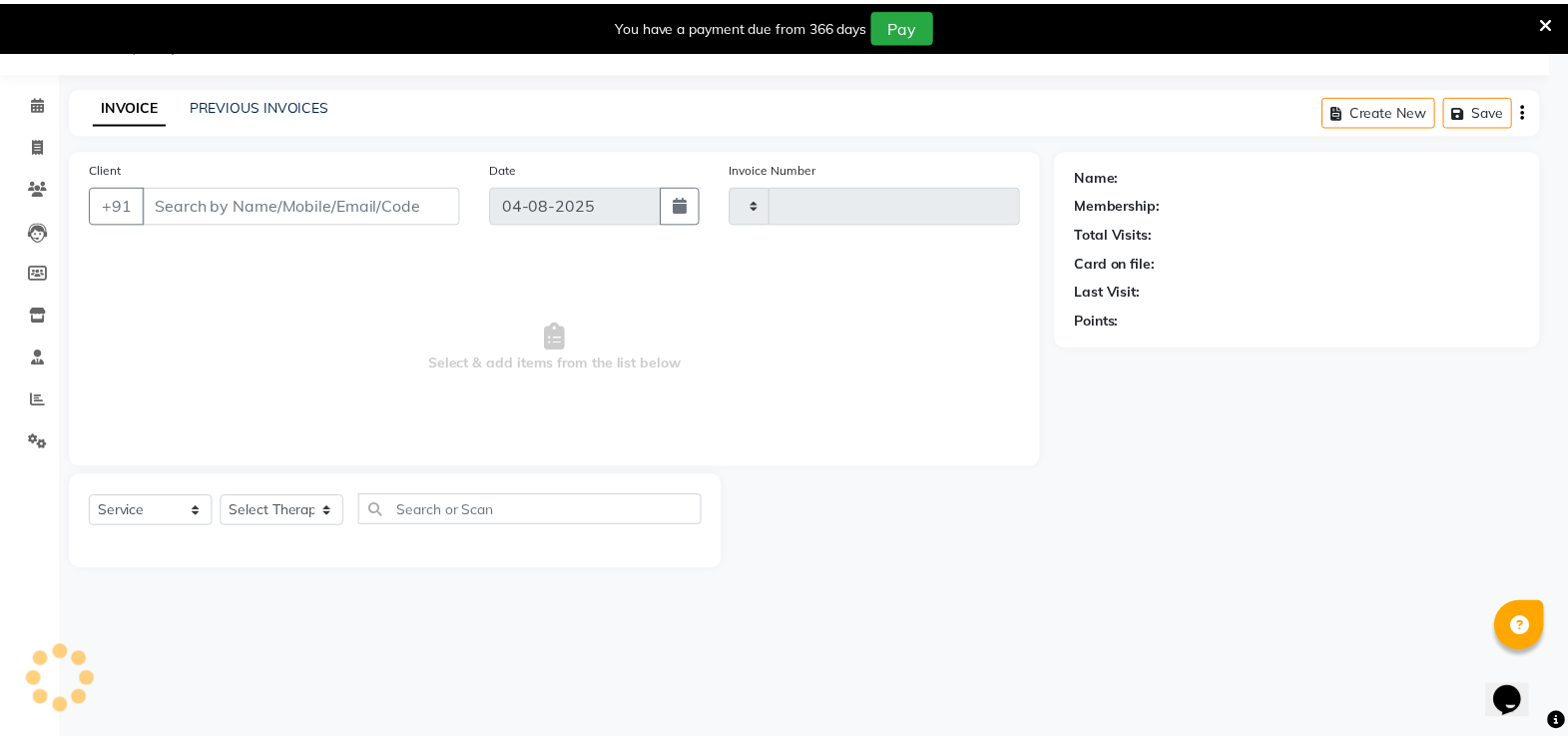 scroll, scrollTop: 49, scrollLeft: 0, axis: vertical 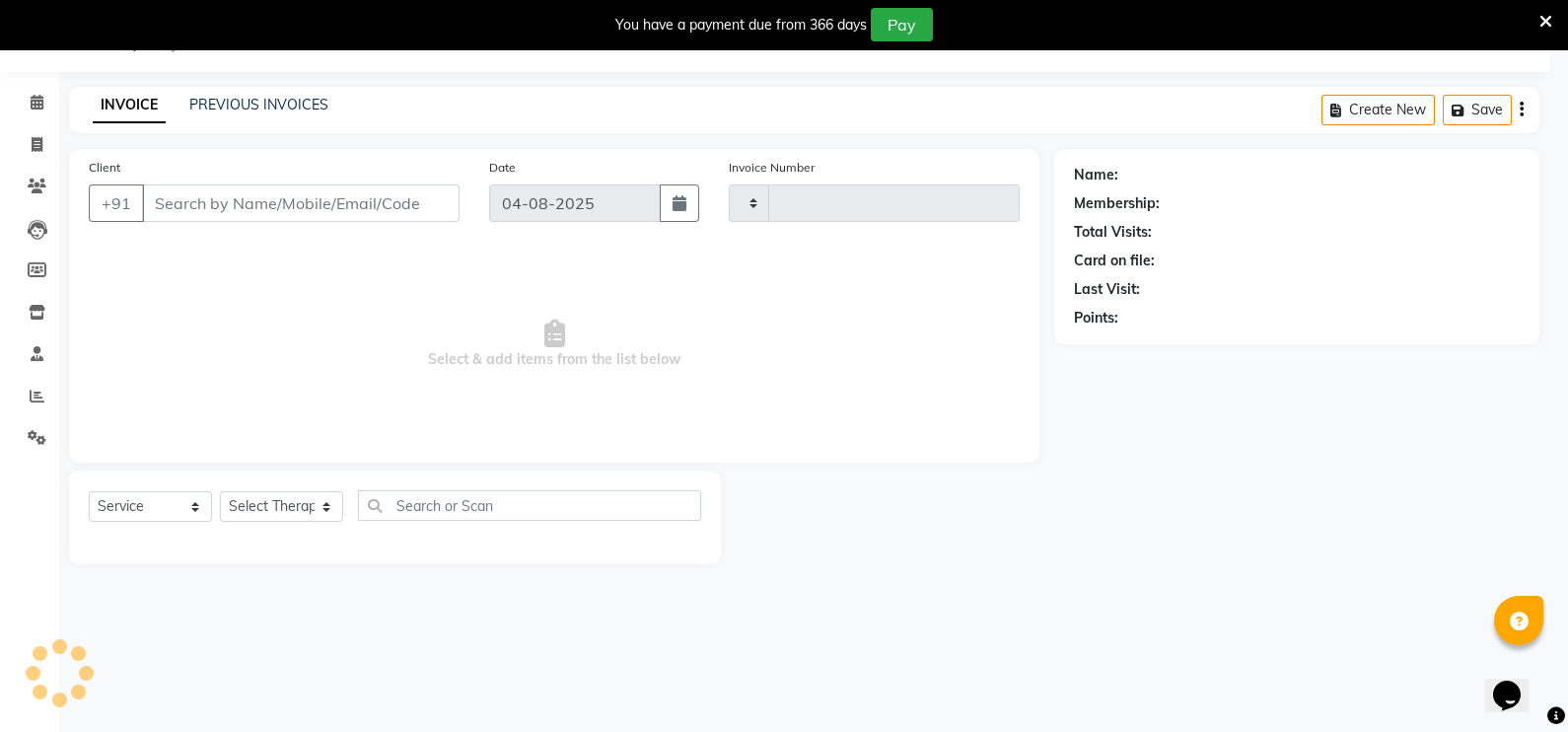 type on "1554" 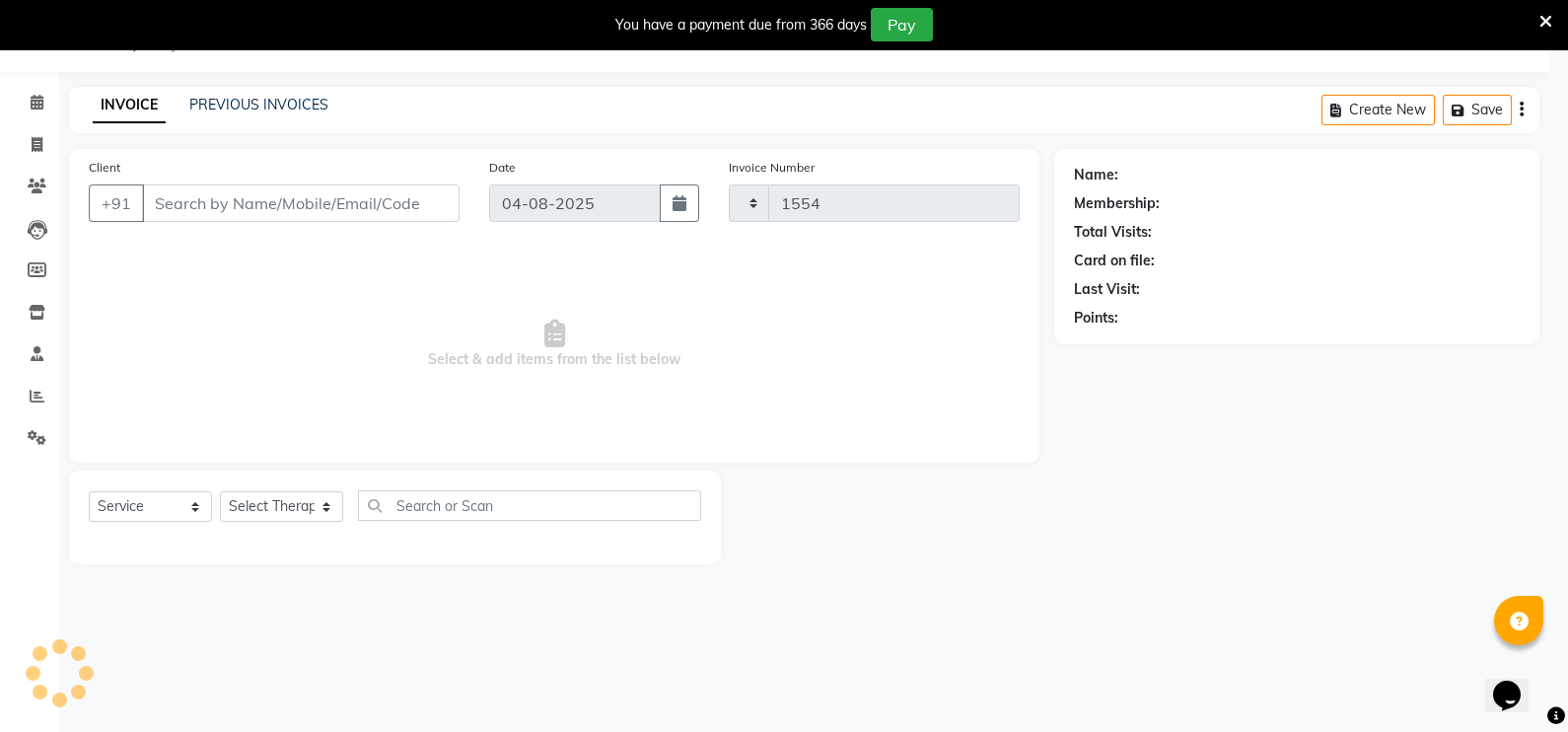 select on "3" 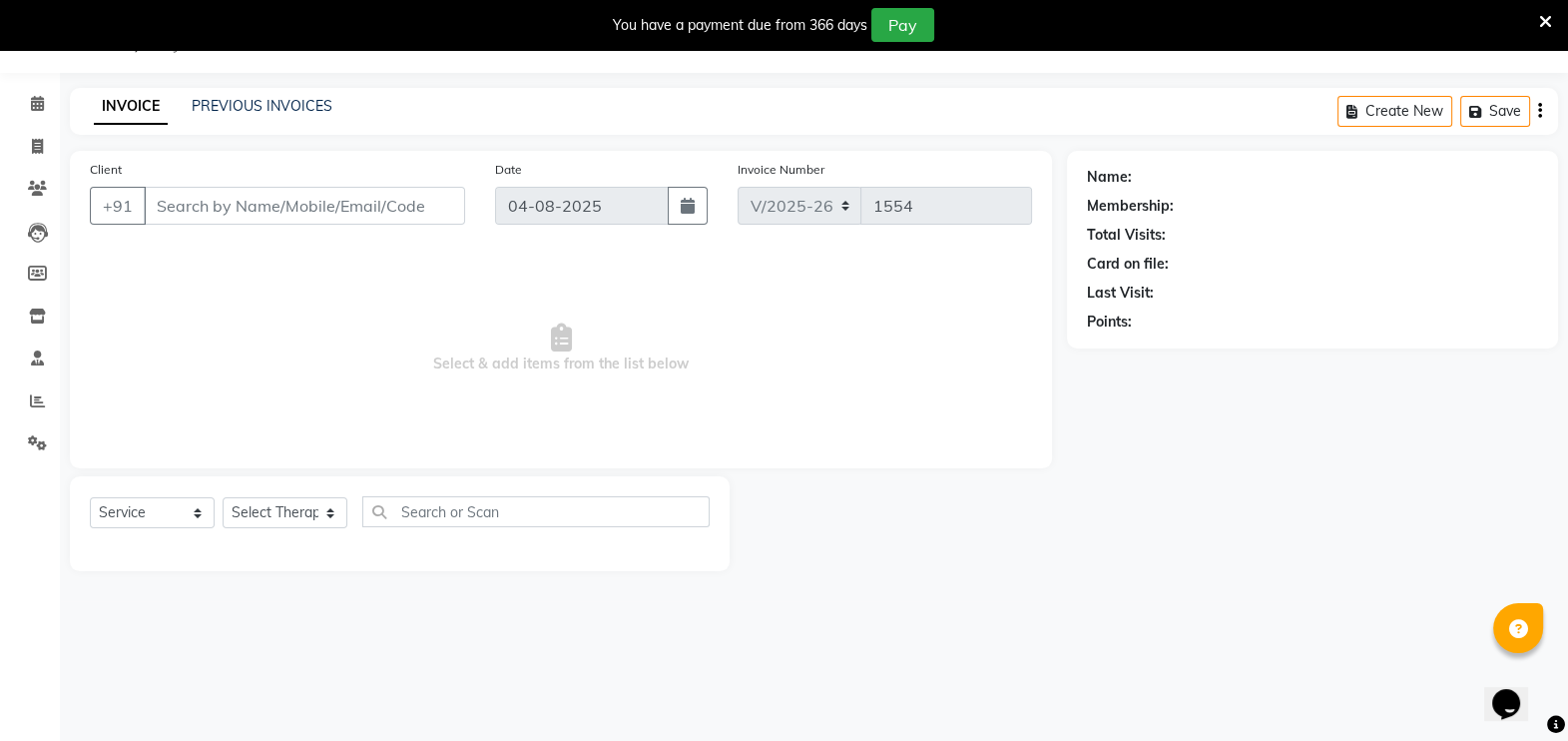 type on "8157809966" 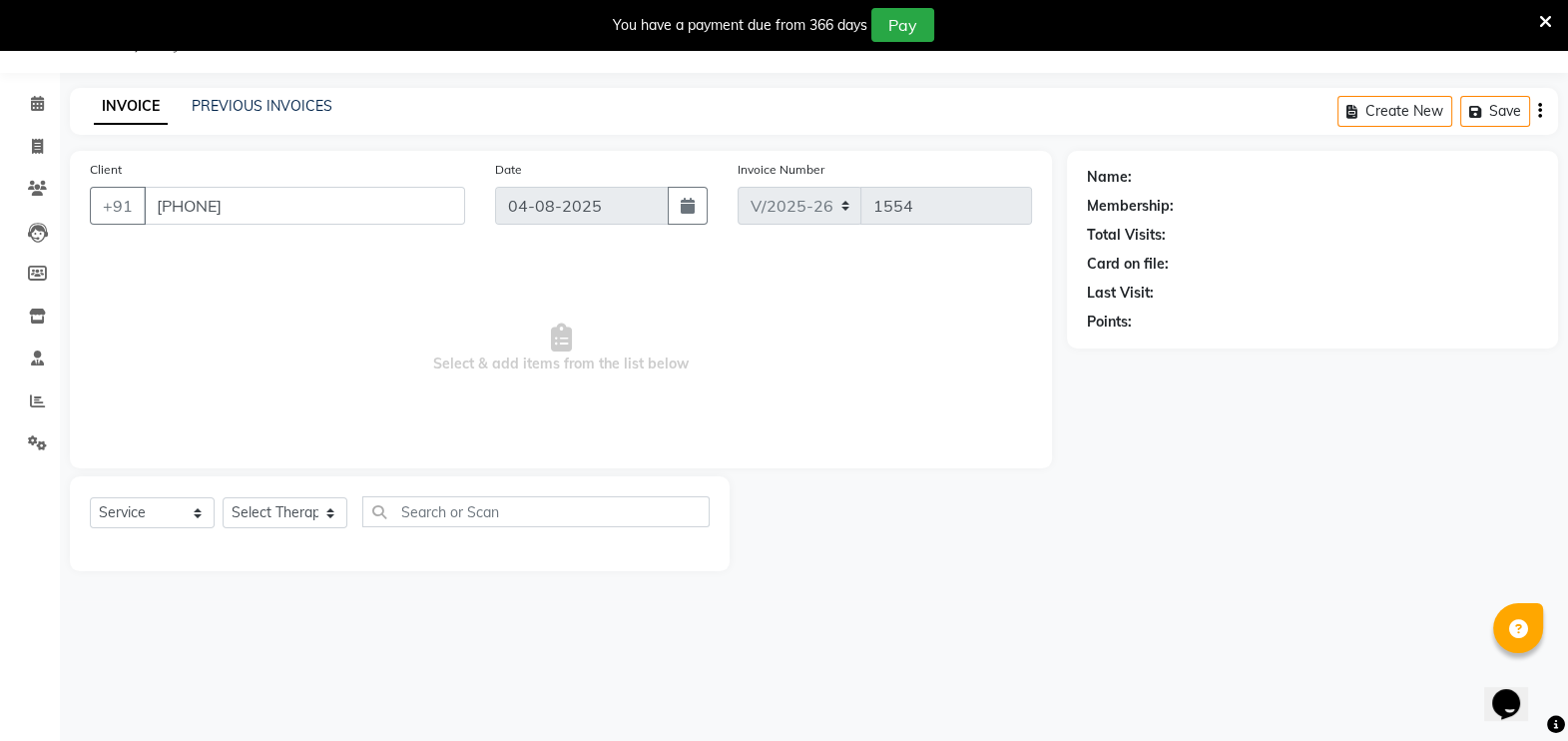 select on "63085" 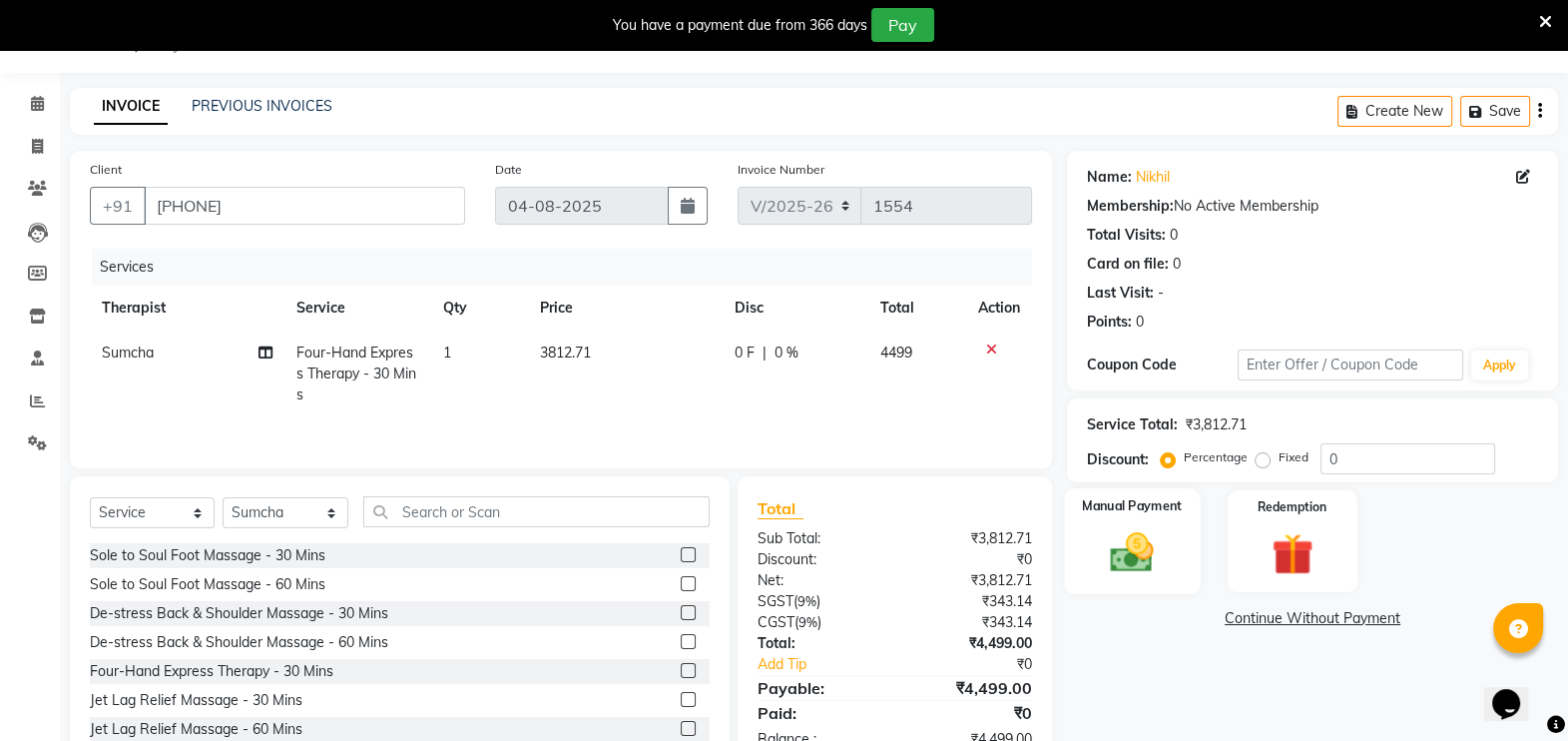 click 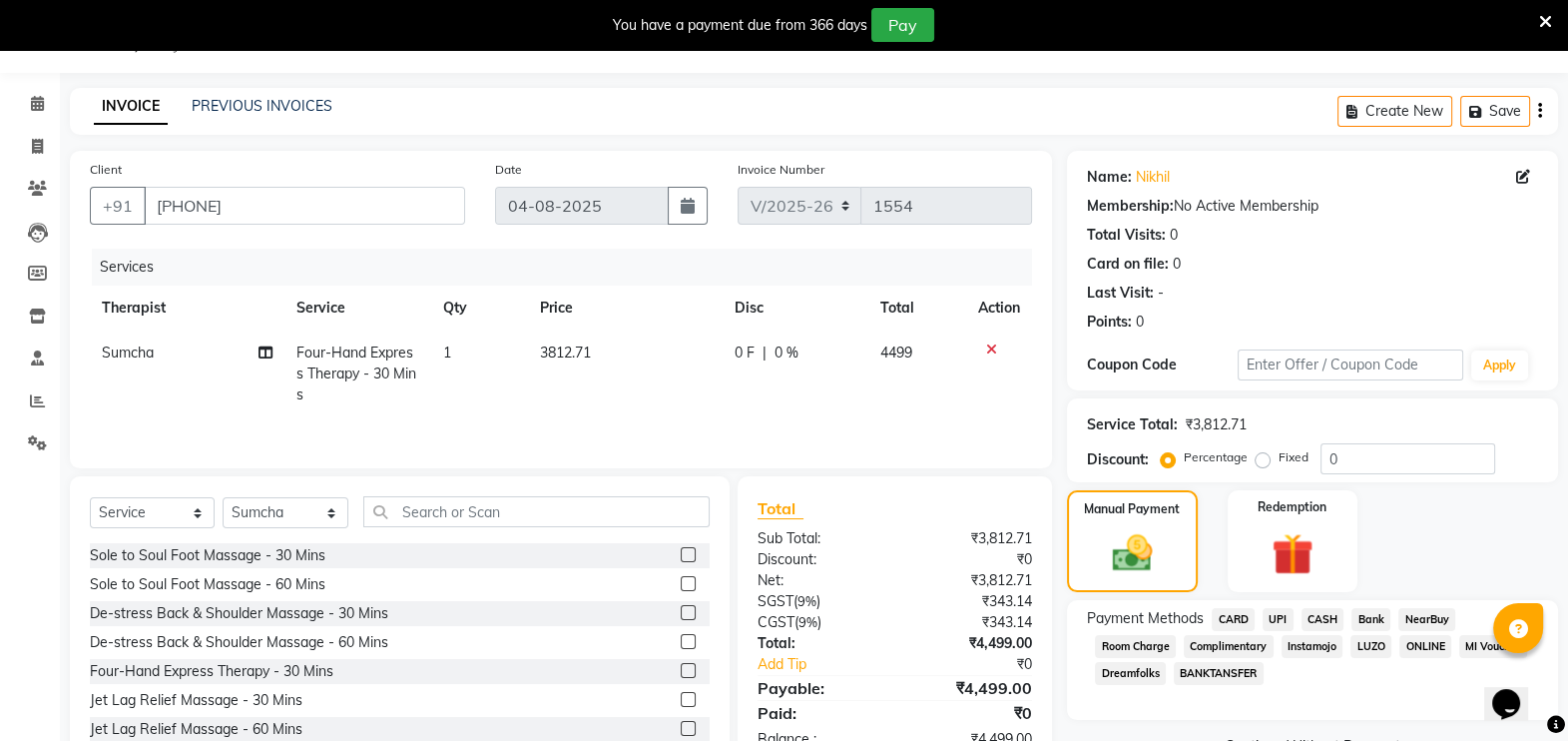 click on "CARD" 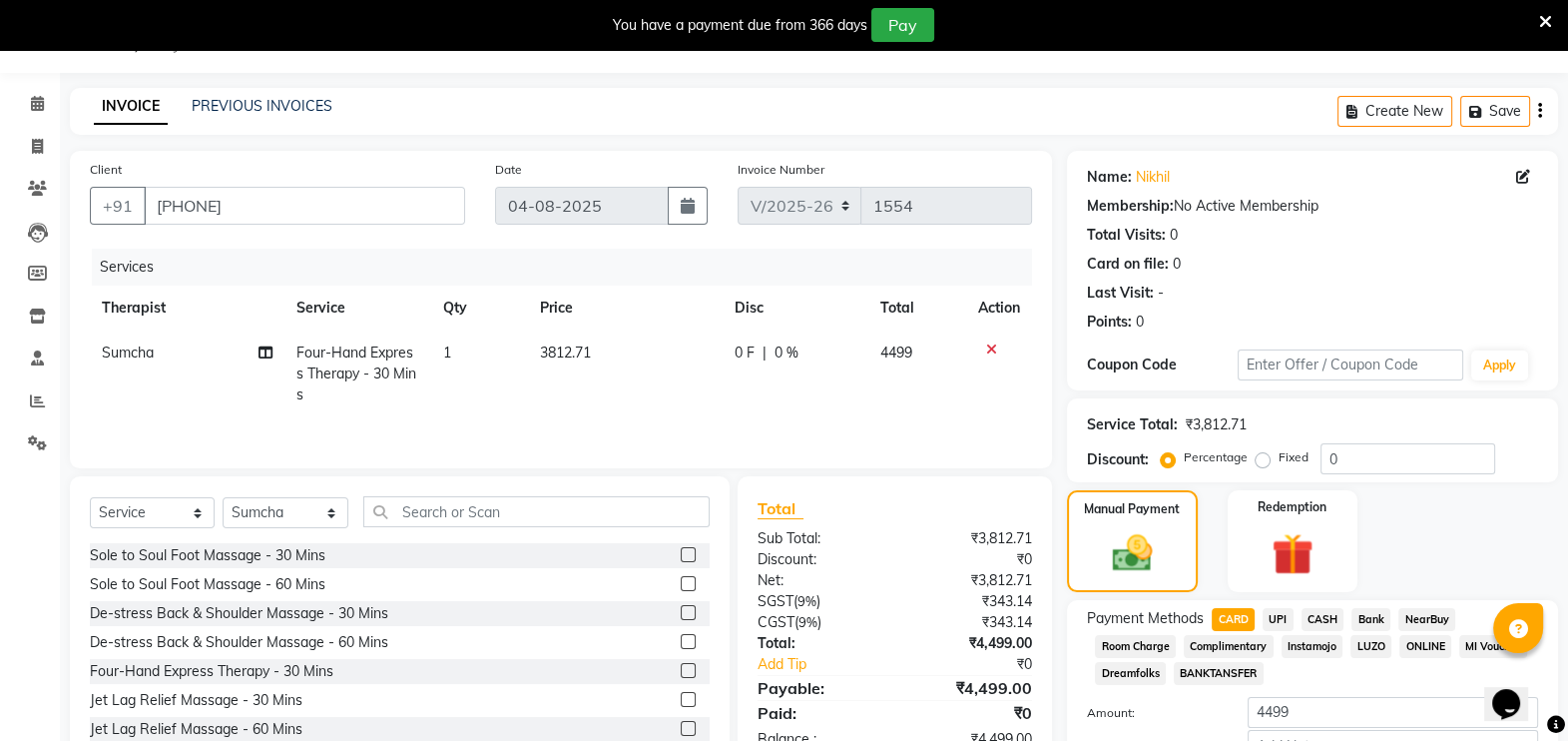 scroll, scrollTop: 183, scrollLeft: 0, axis: vertical 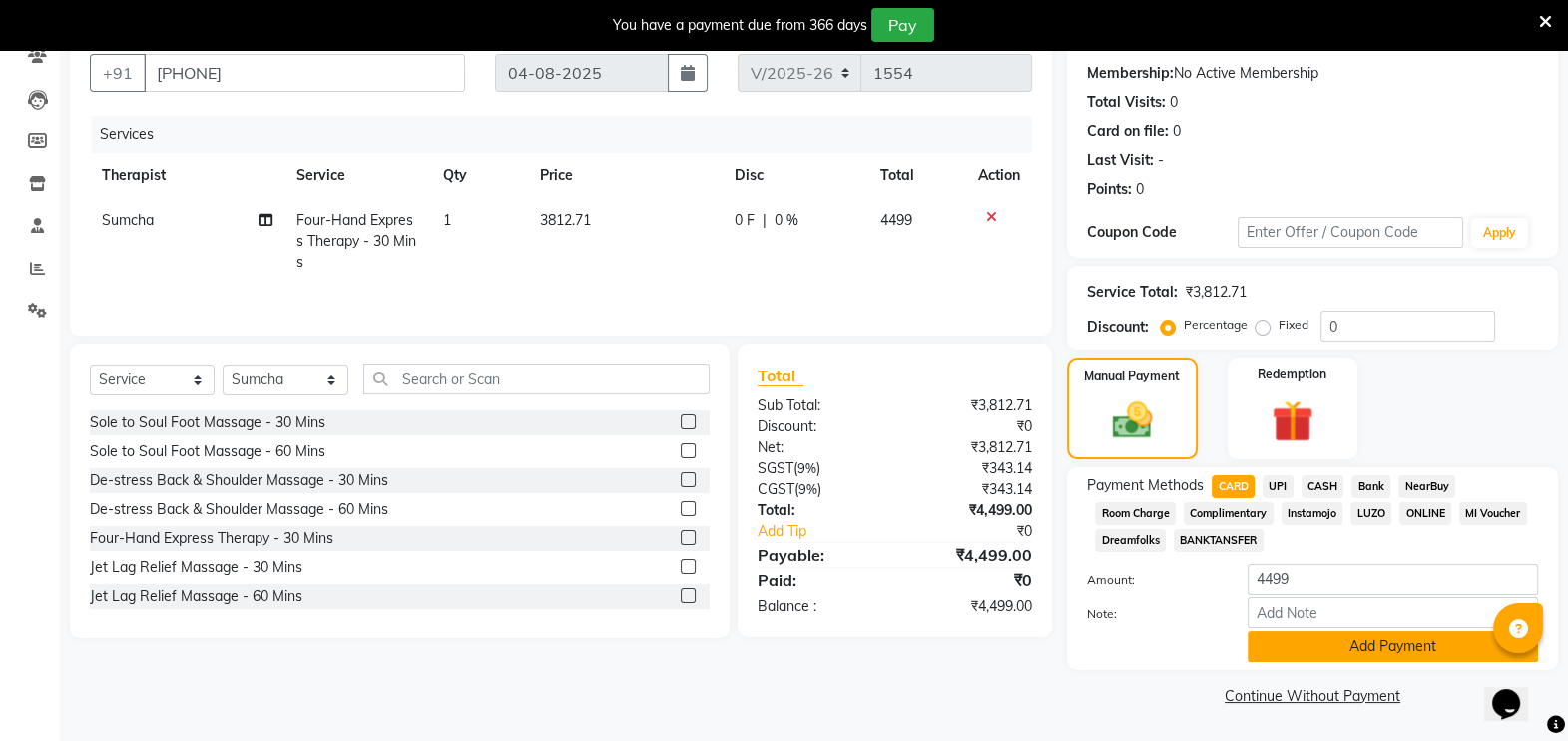 click on "Add Payment" 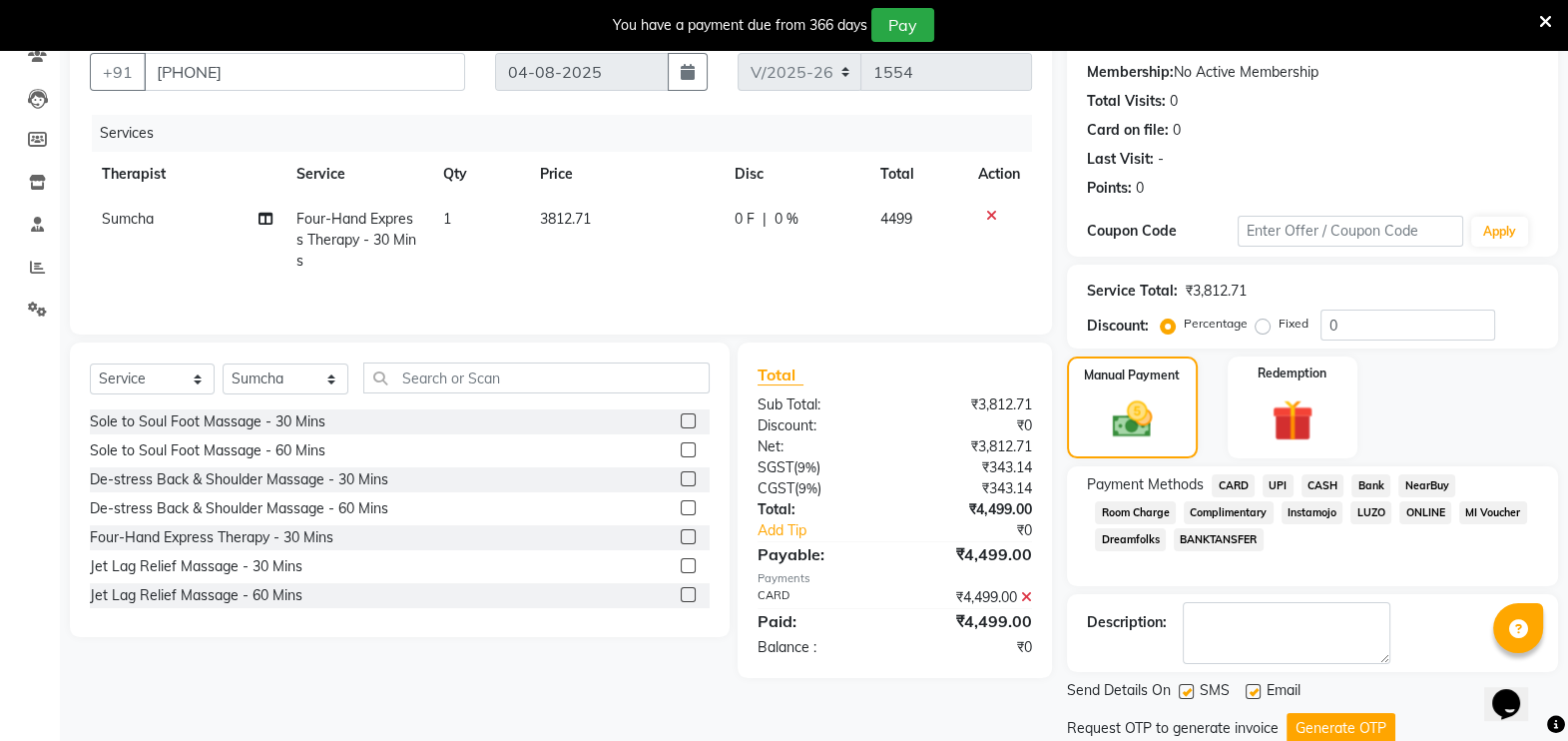 click 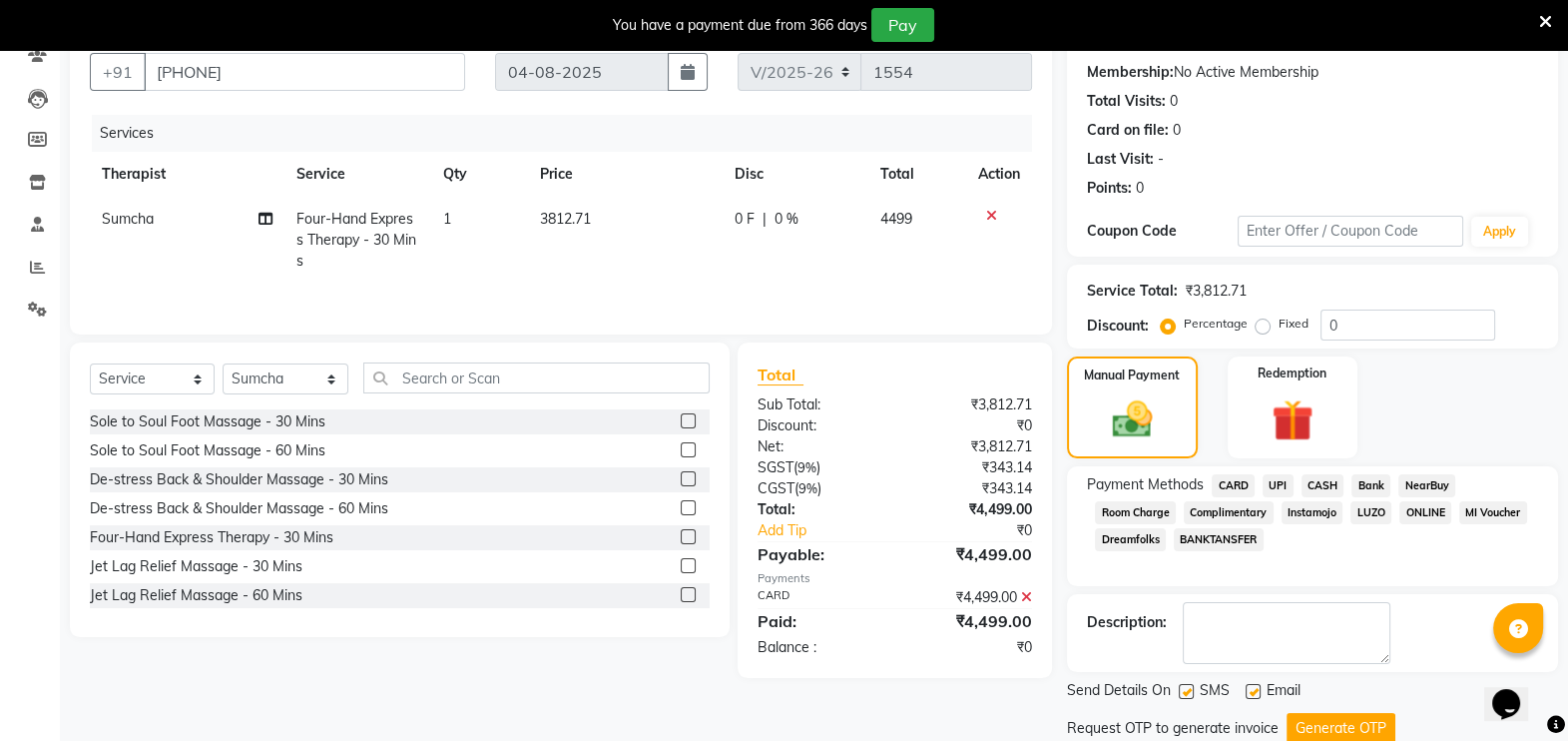 click at bounding box center [1185, 692] 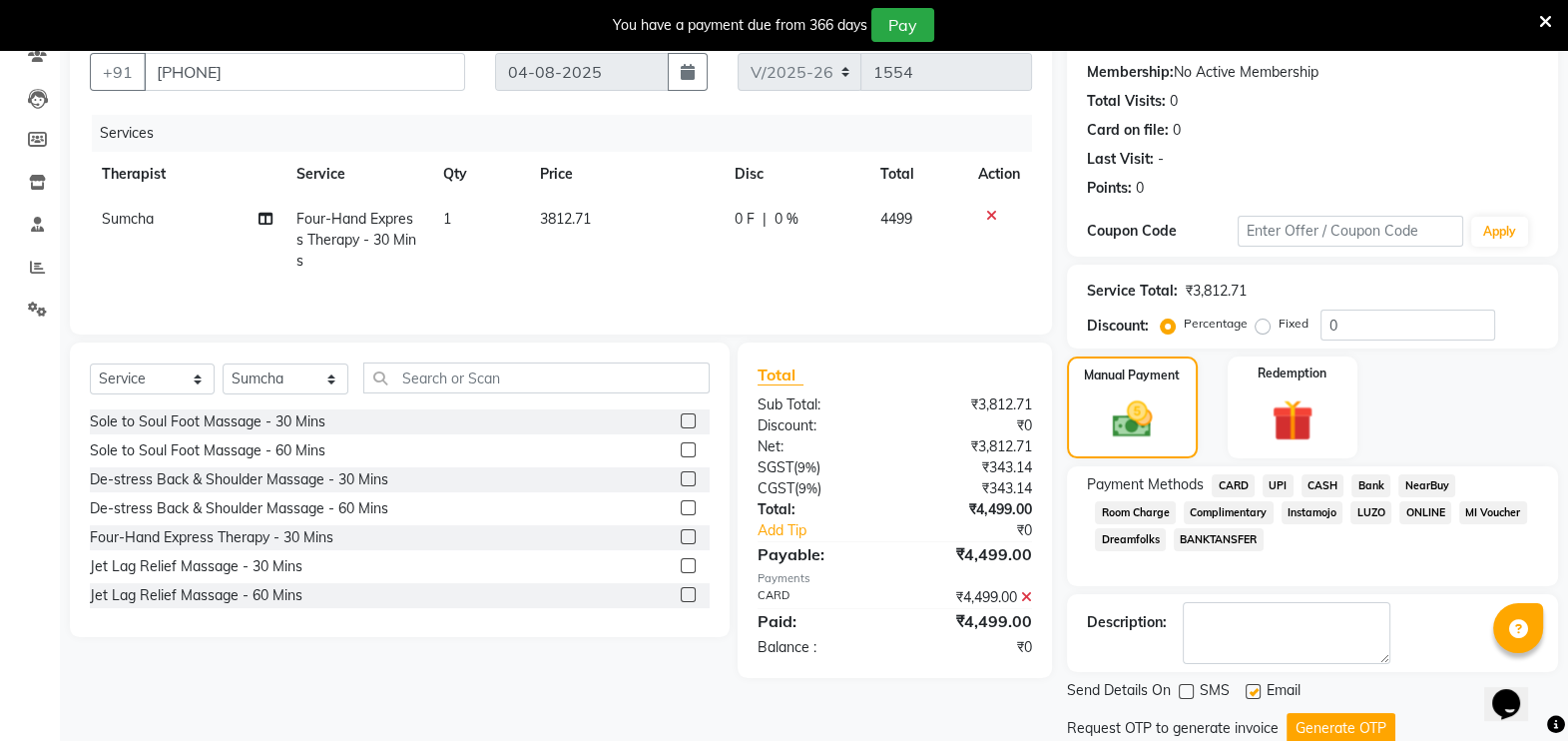scroll, scrollTop: 249, scrollLeft: 0, axis: vertical 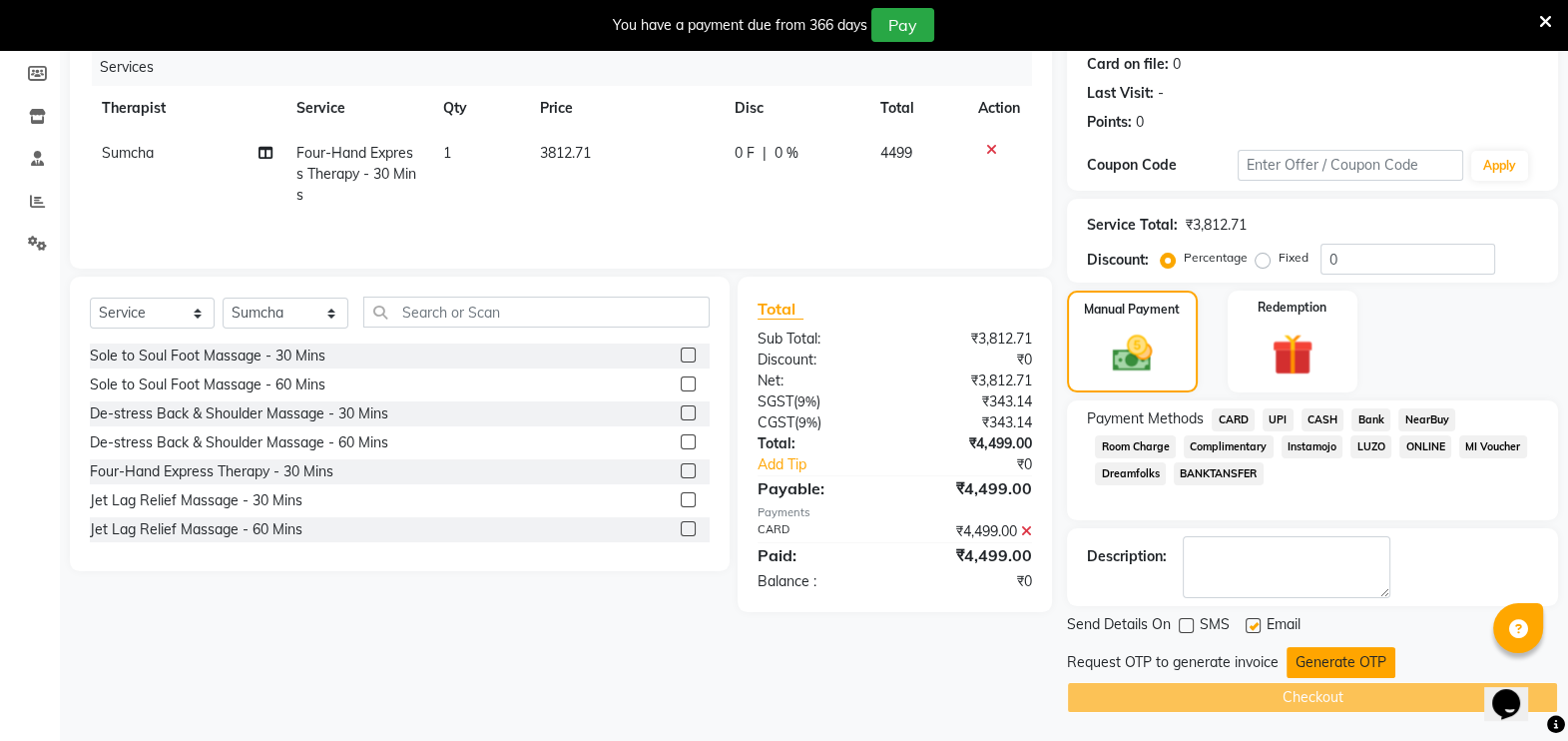click on "Generate OTP" 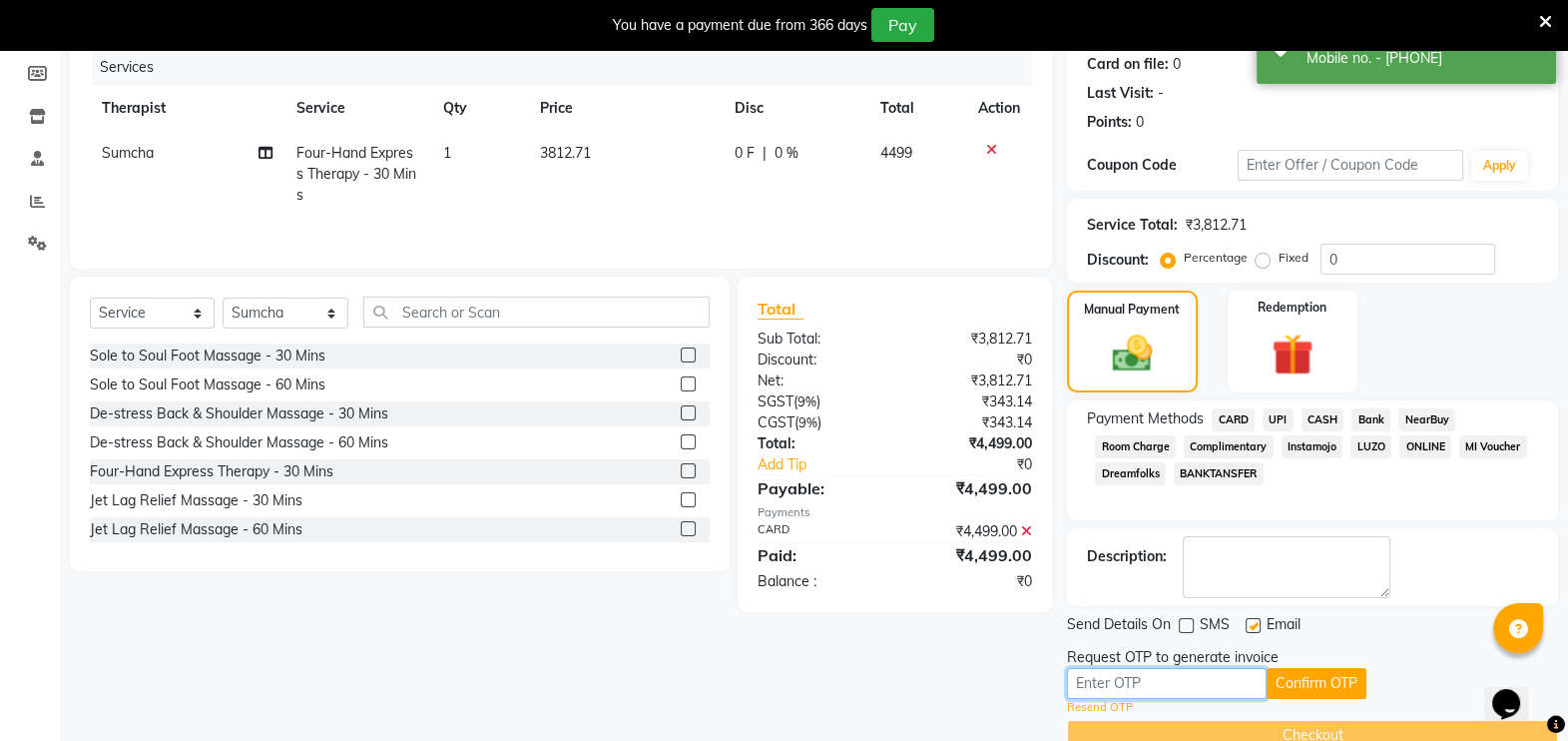 click at bounding box center (1167, 683) 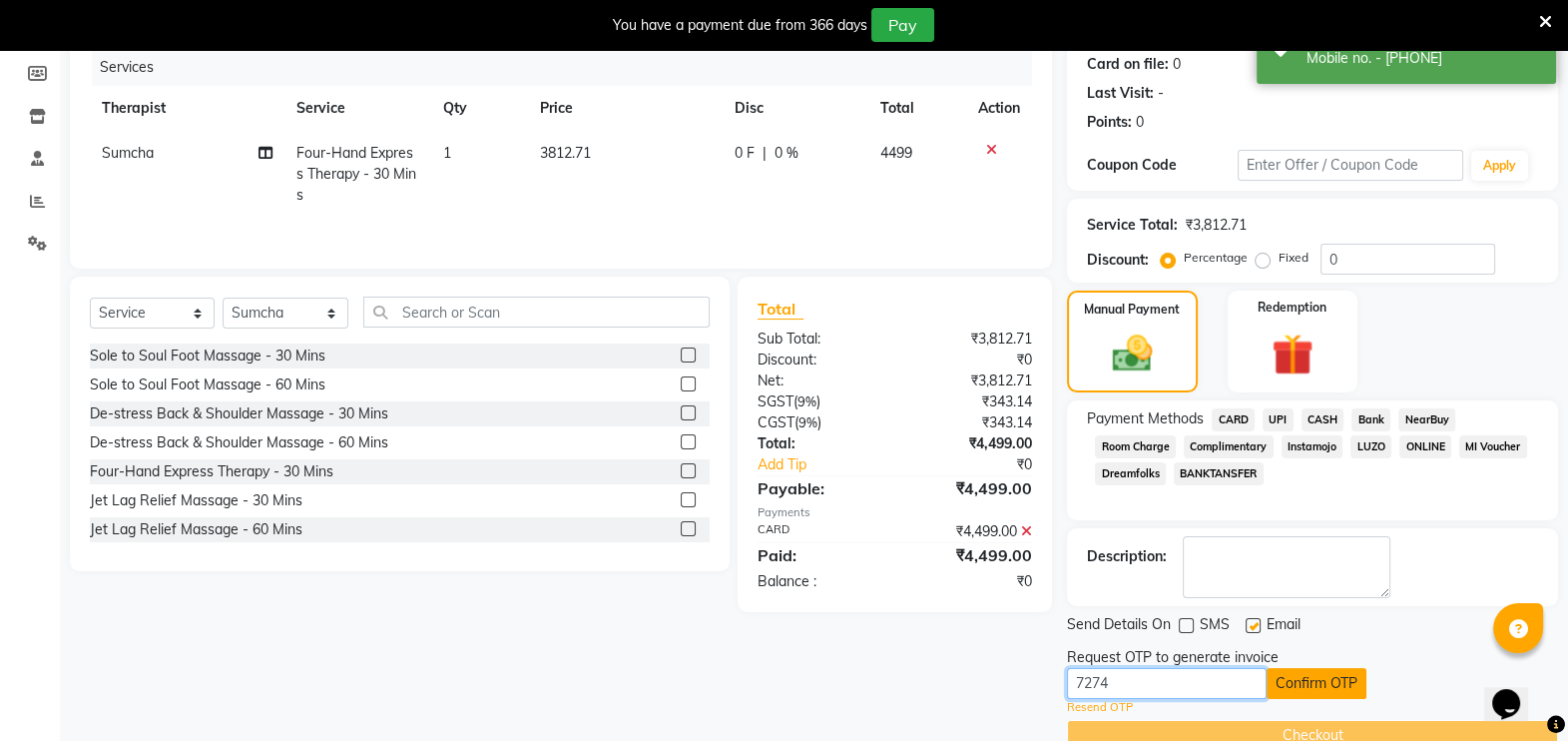 type on "7274" 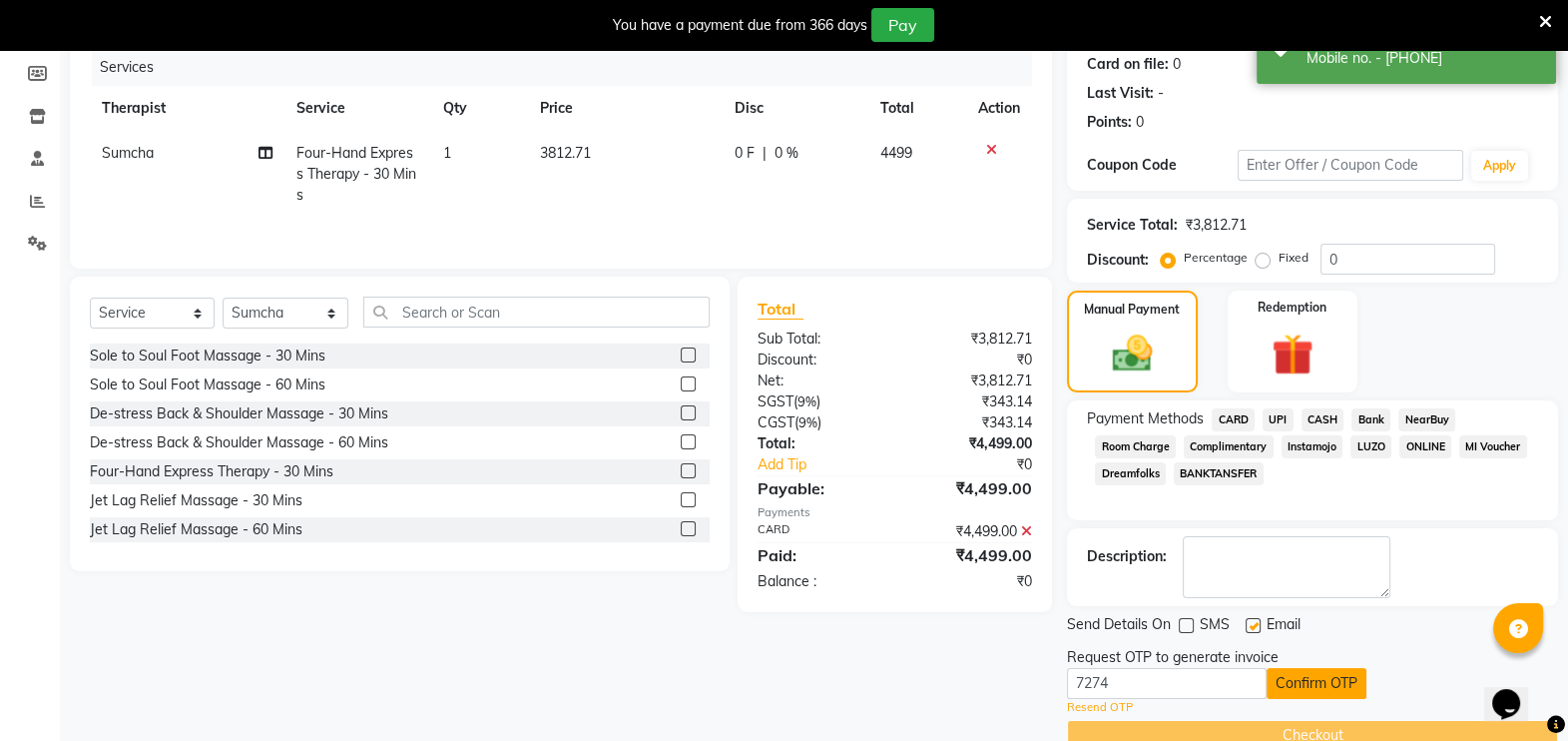 click on "Confirm OTP" 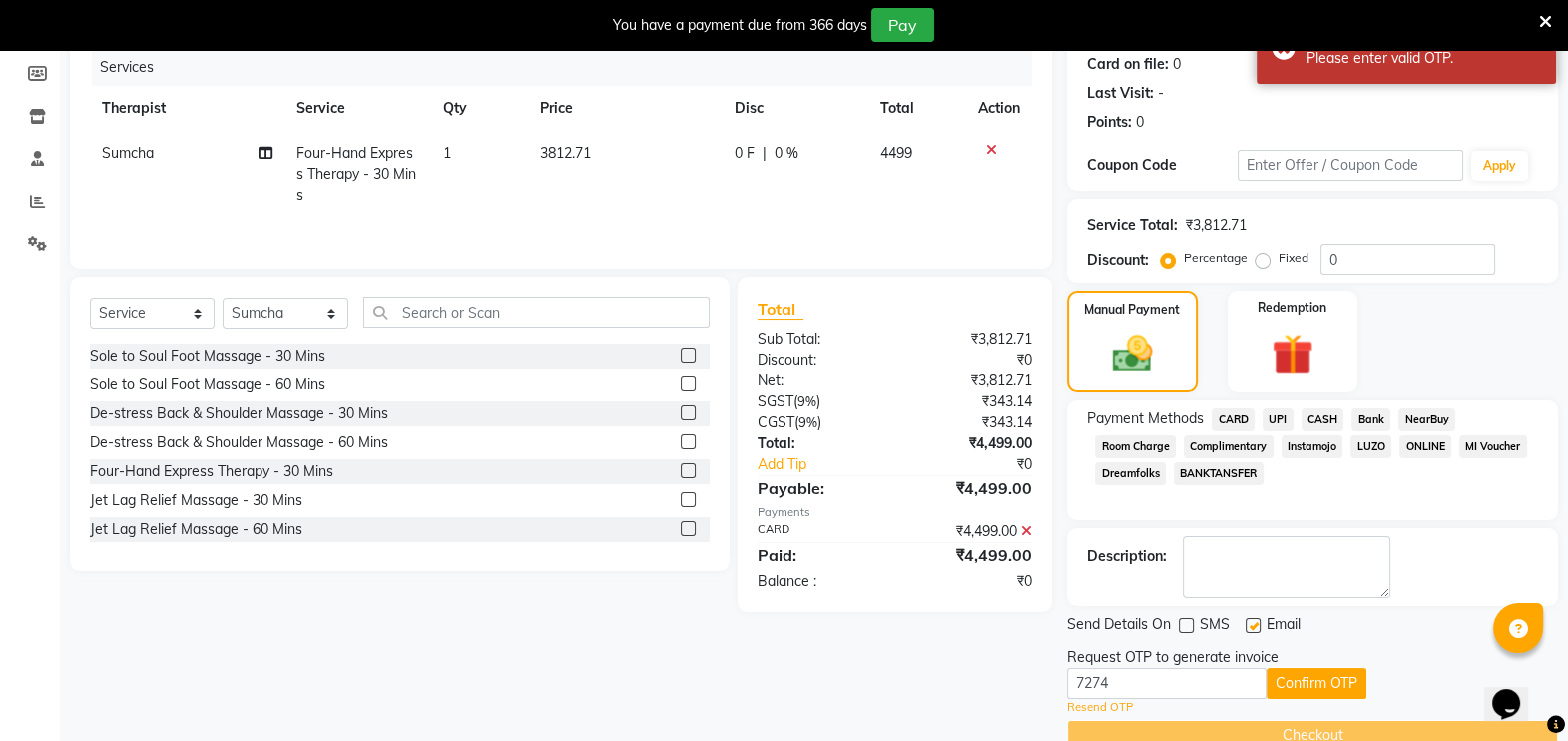scroll, scrollTop: 287, scrollLeft: 0, axis: vertical 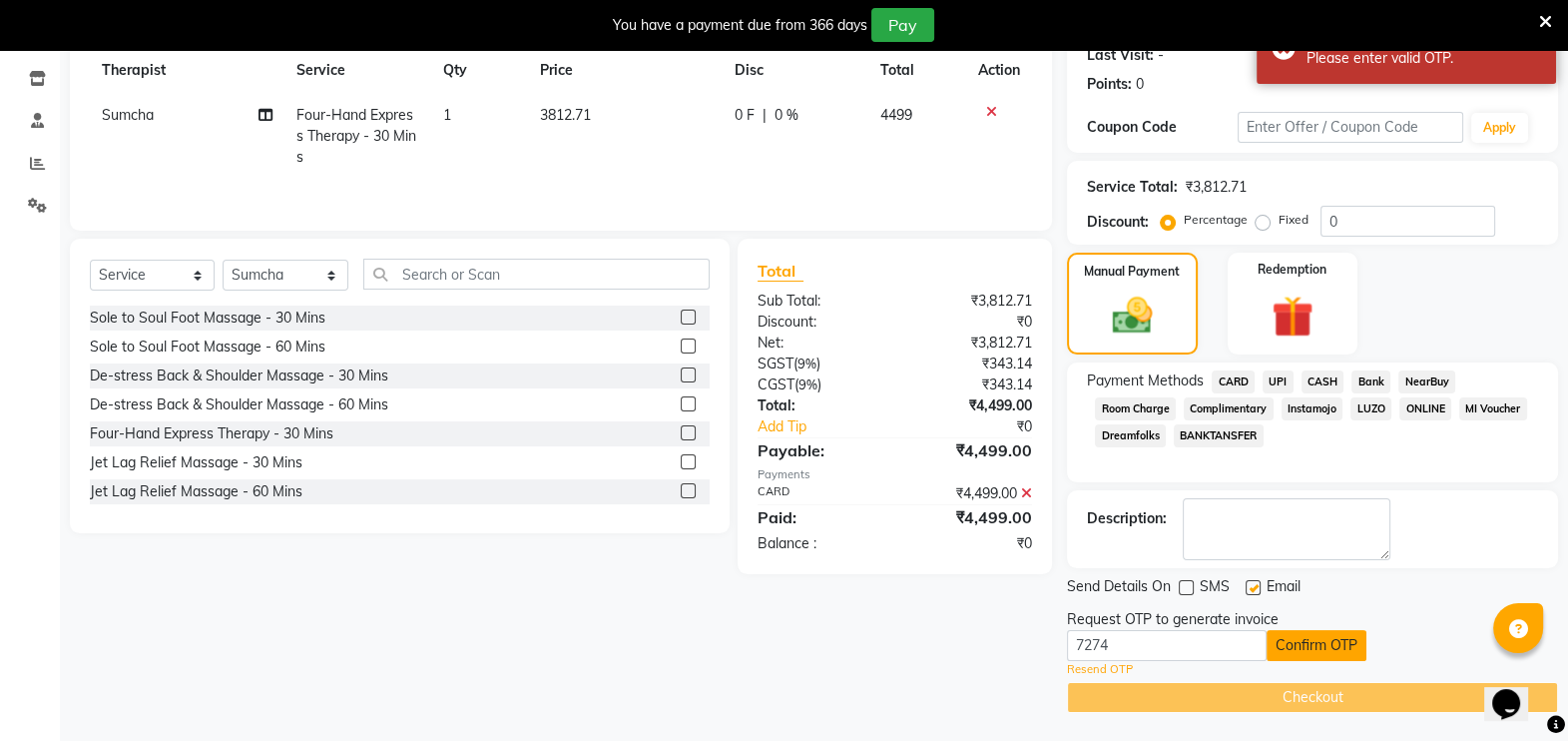 click on "Confirm OTP" 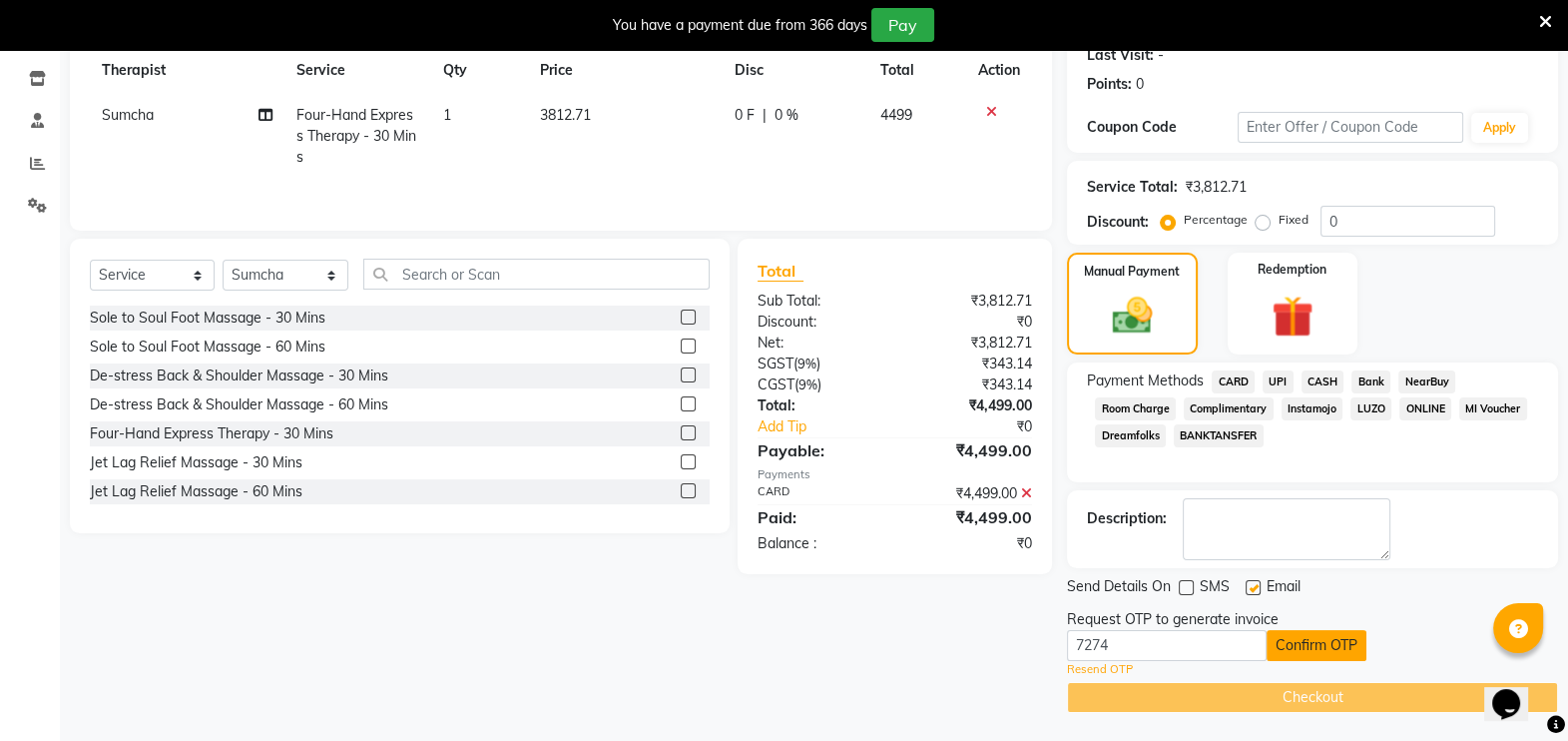 click on "Confirm OTP" 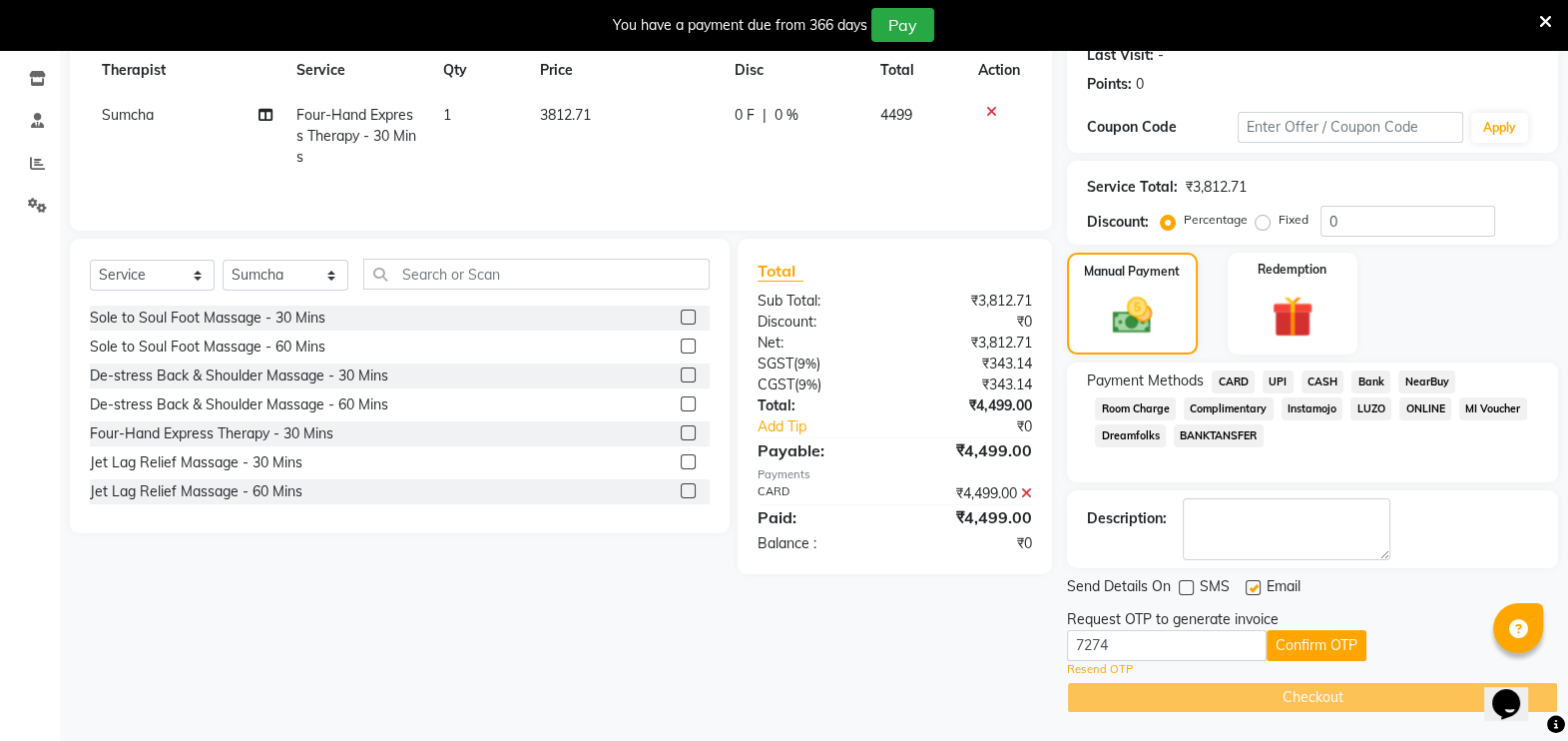 click 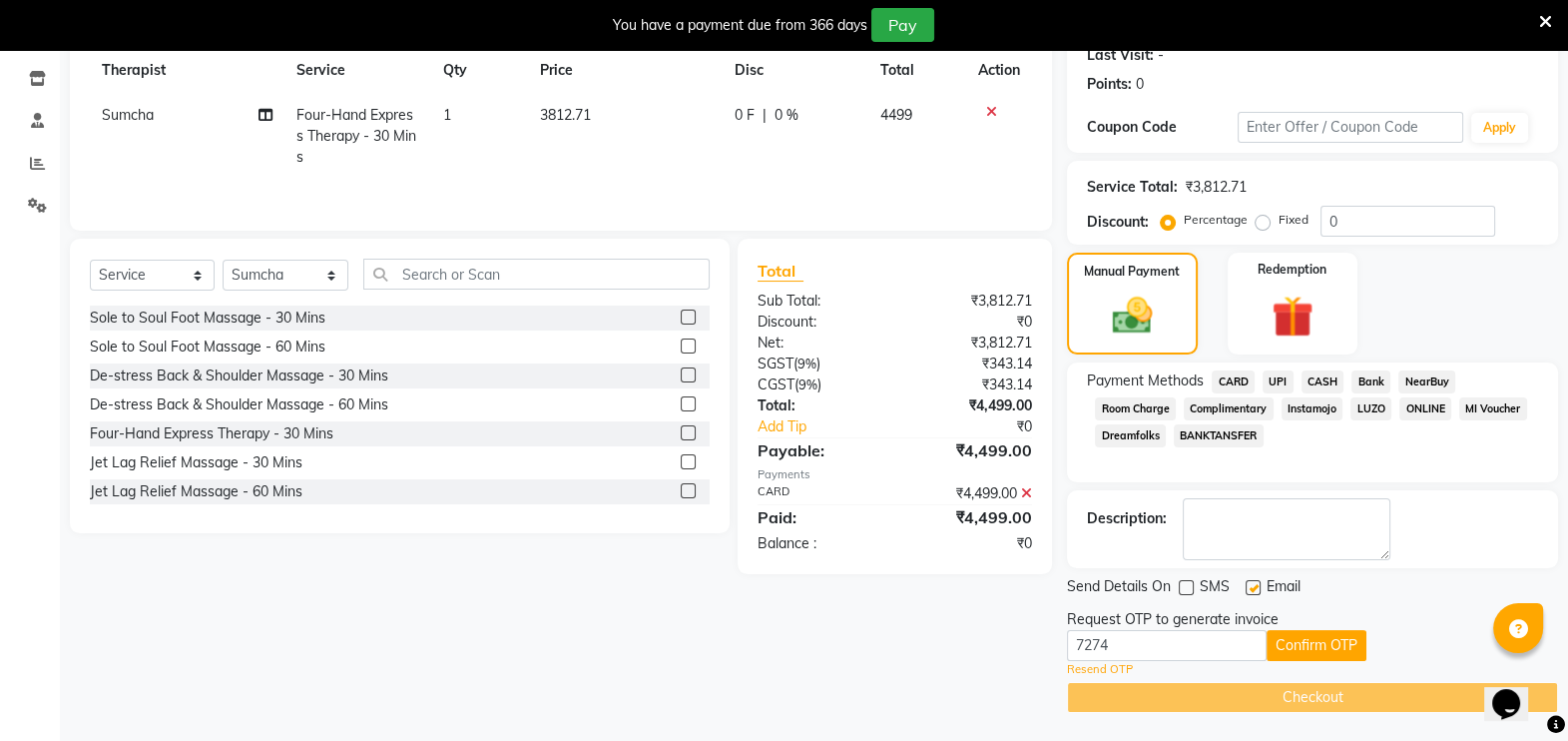 click at bounding box center (1185, 588) 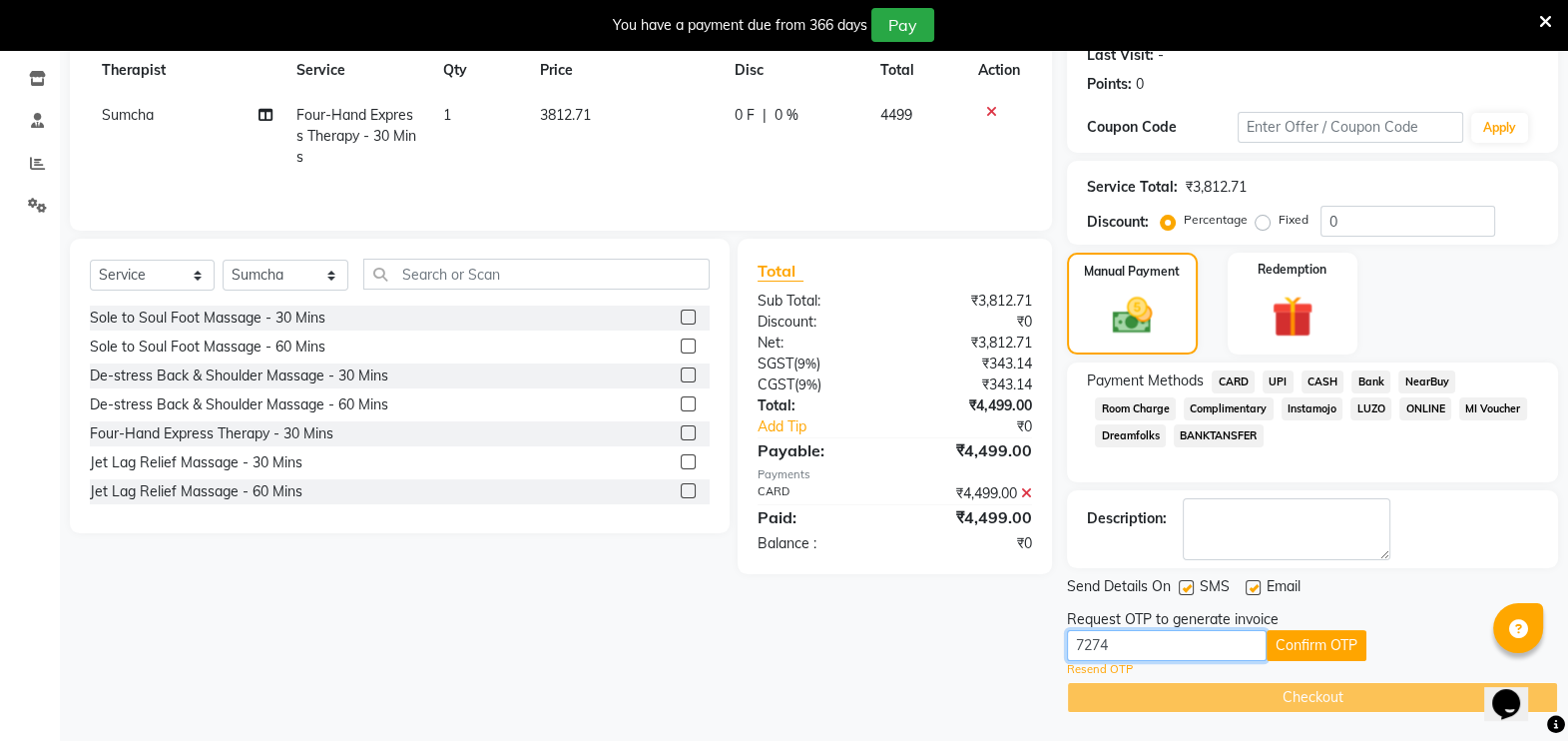click on "7274" at bounding box center [1167, 645] 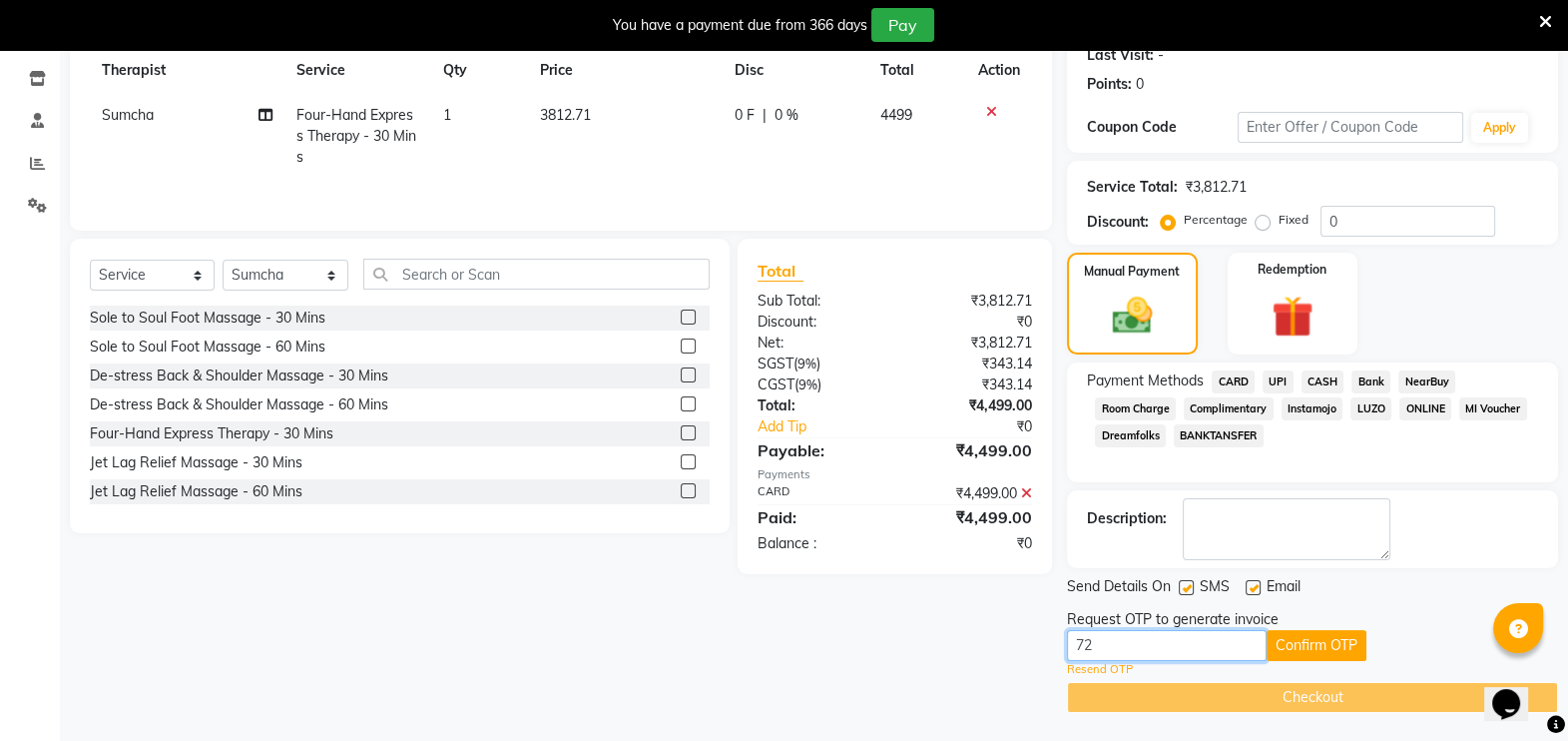 type on "7" 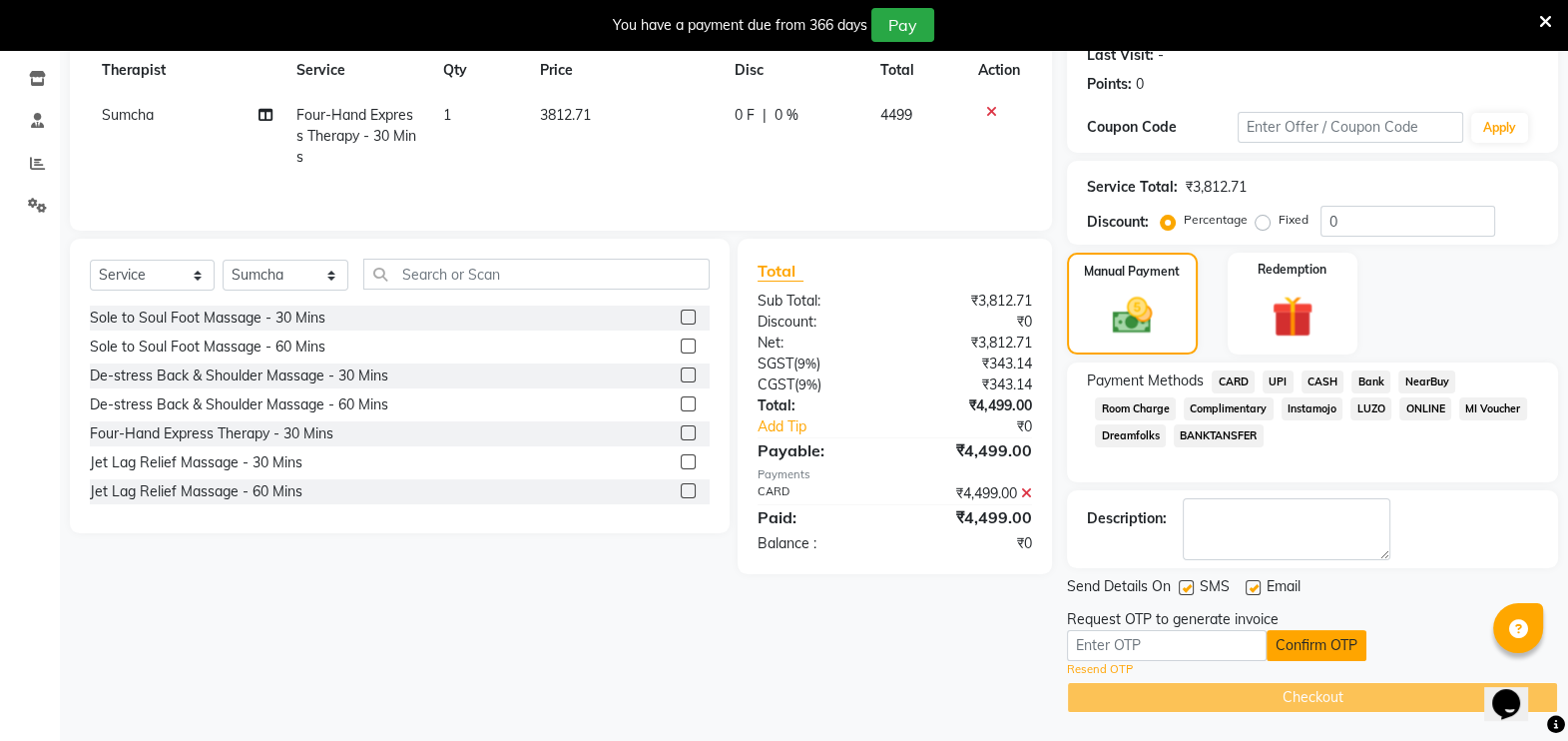 click on "Confirm OTP" 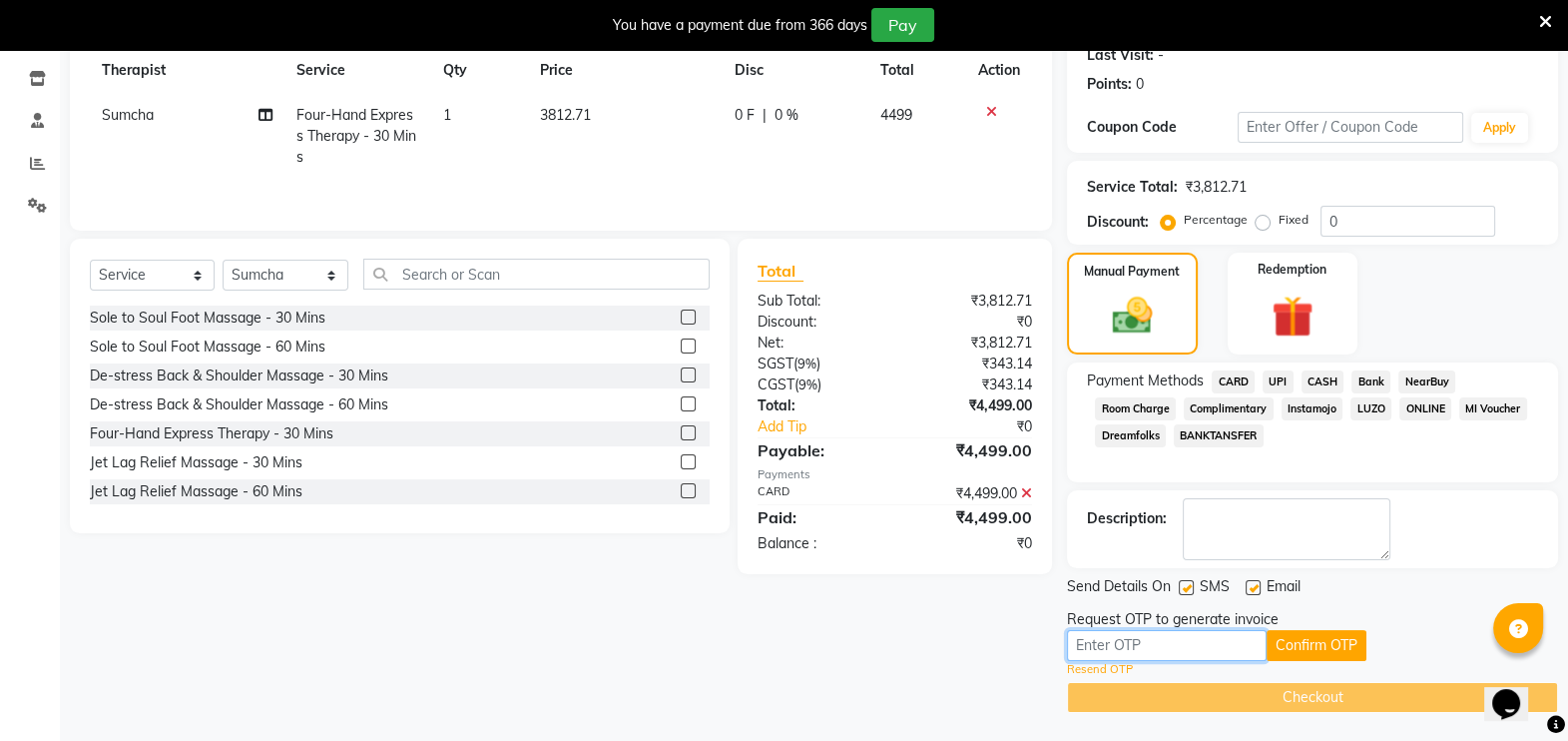 click at bounding box center [1167, 645] 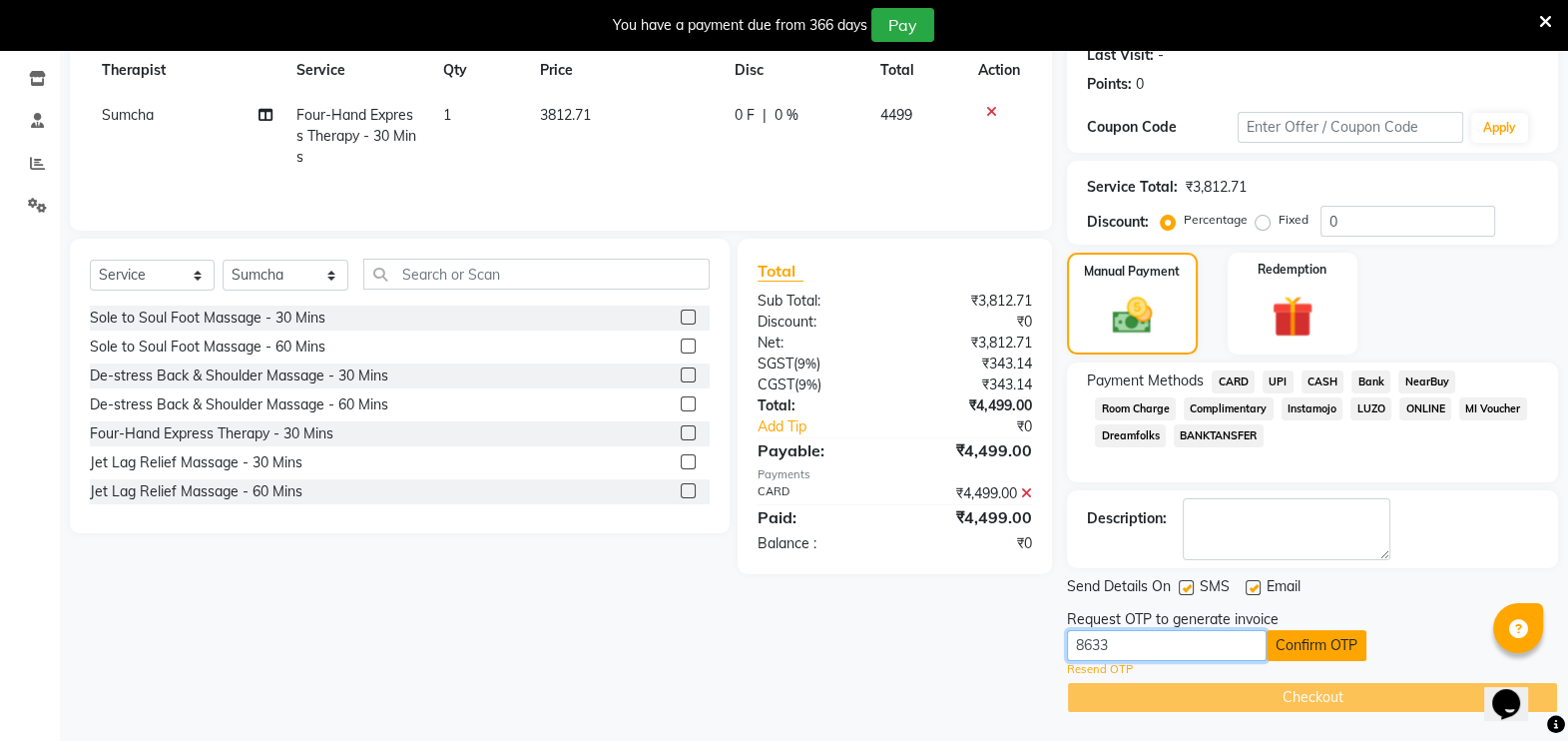type on "8633" 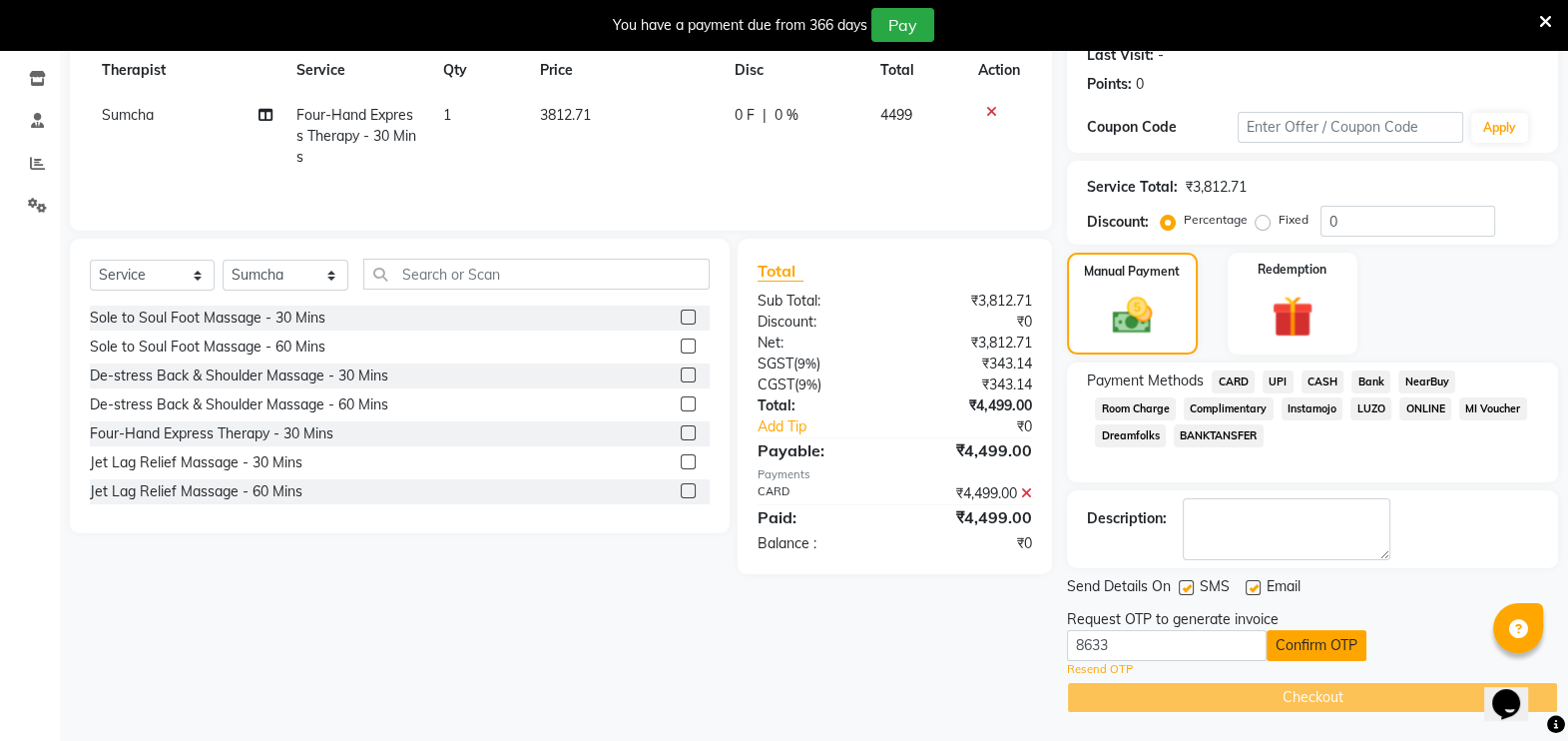 click on "Confirm OTP" 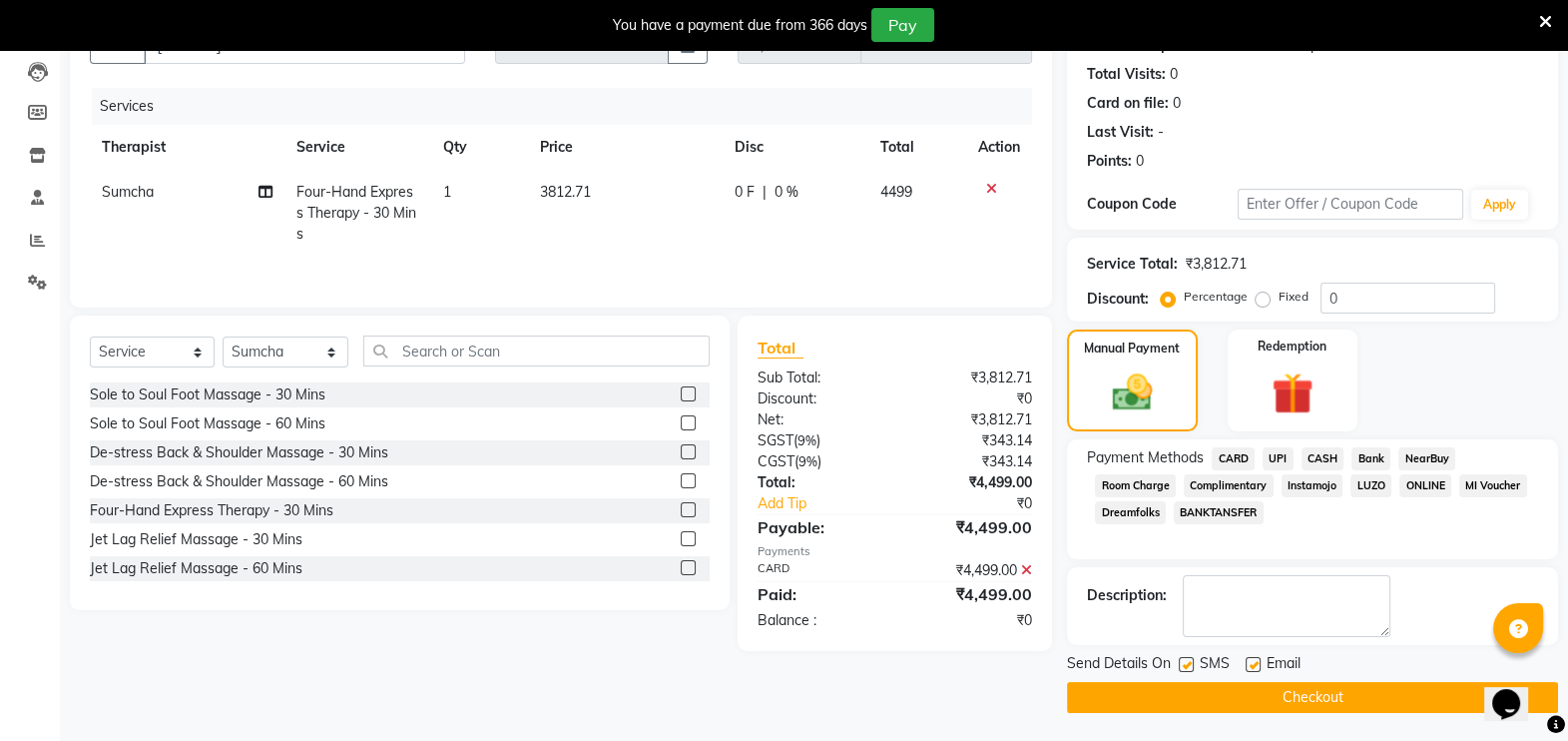 click on "Checkout" 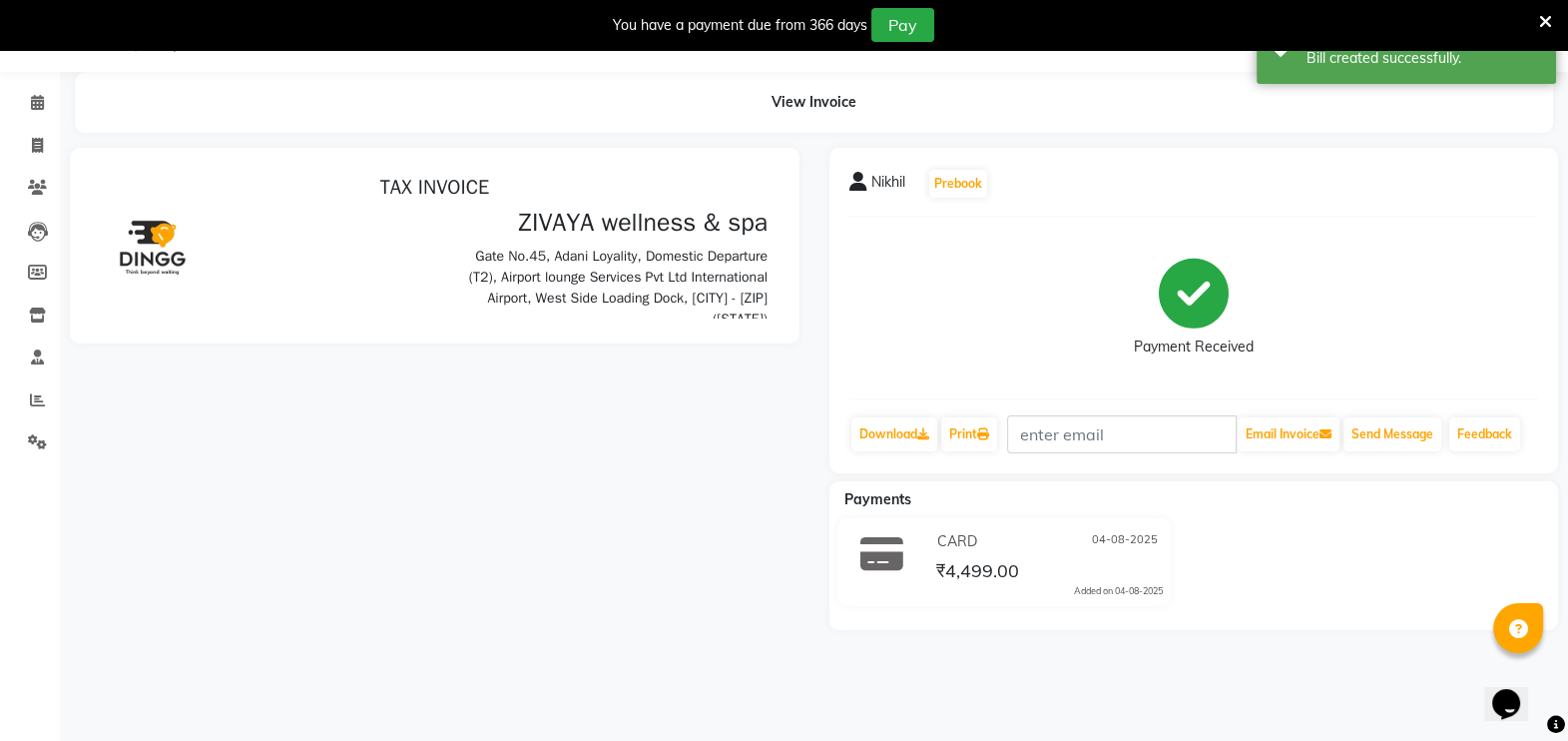 scroll, scrollTop: 0, scrollLeft: 0, axis: both 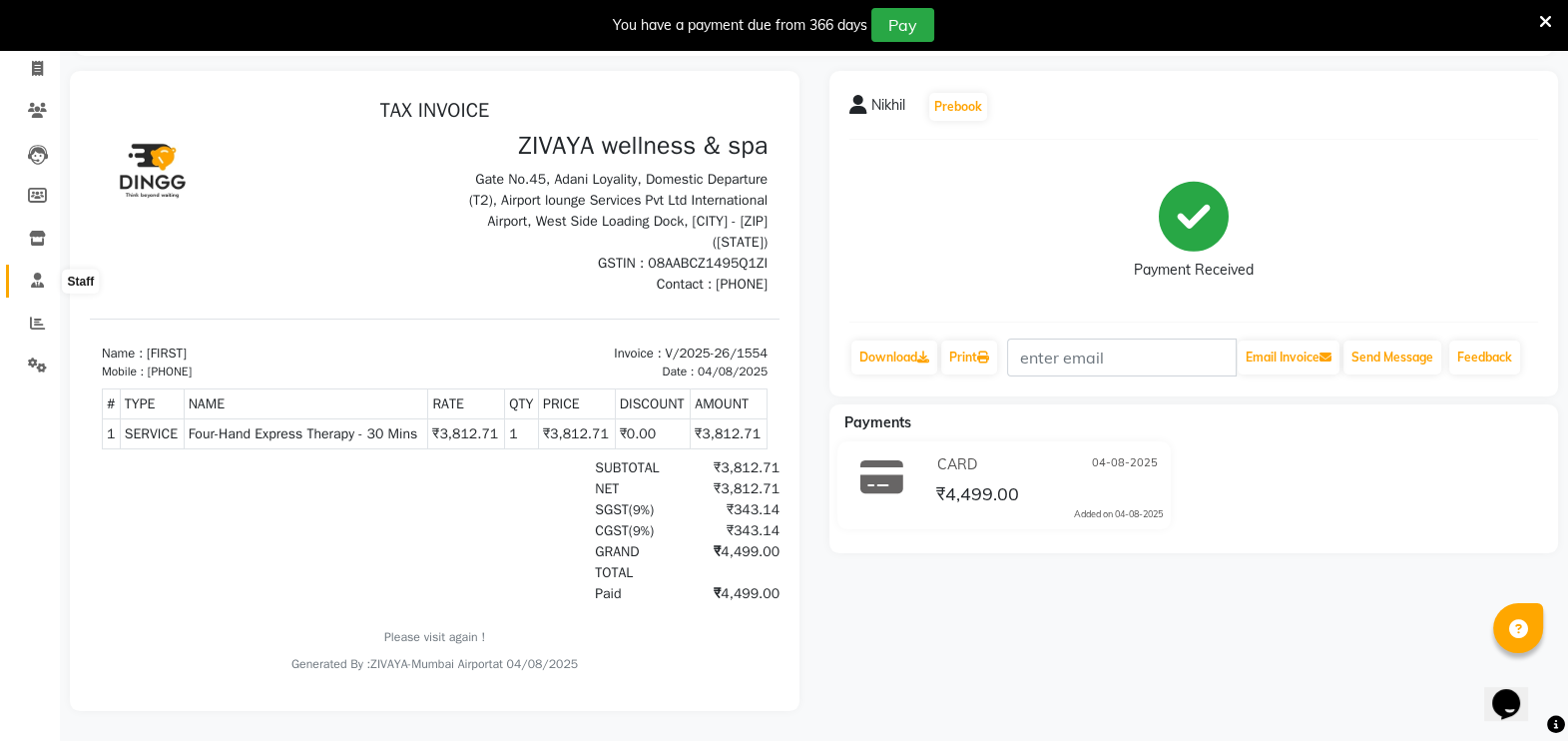 click 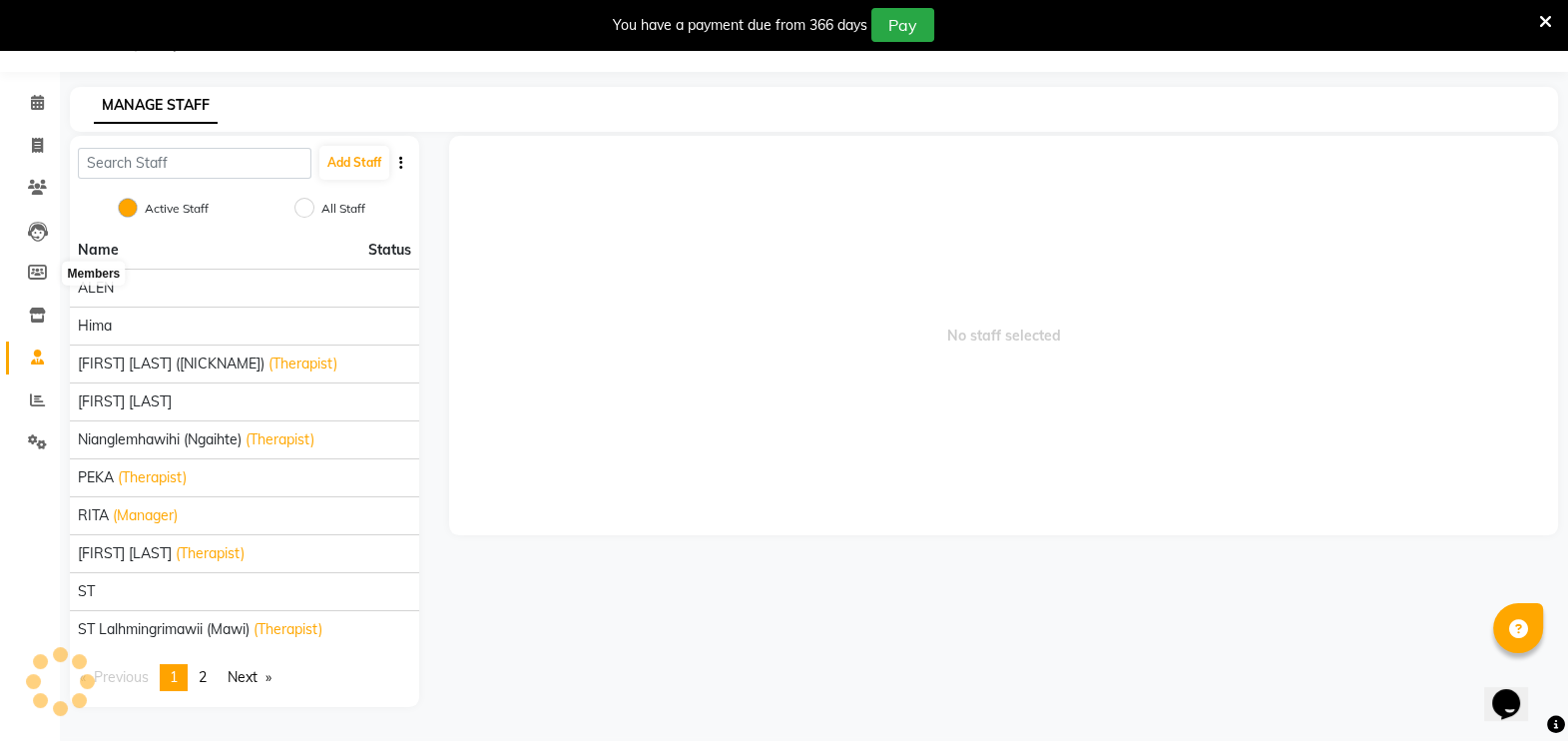 scroll, scrollTop: 61, scrollLeft: 0, axis: vertical 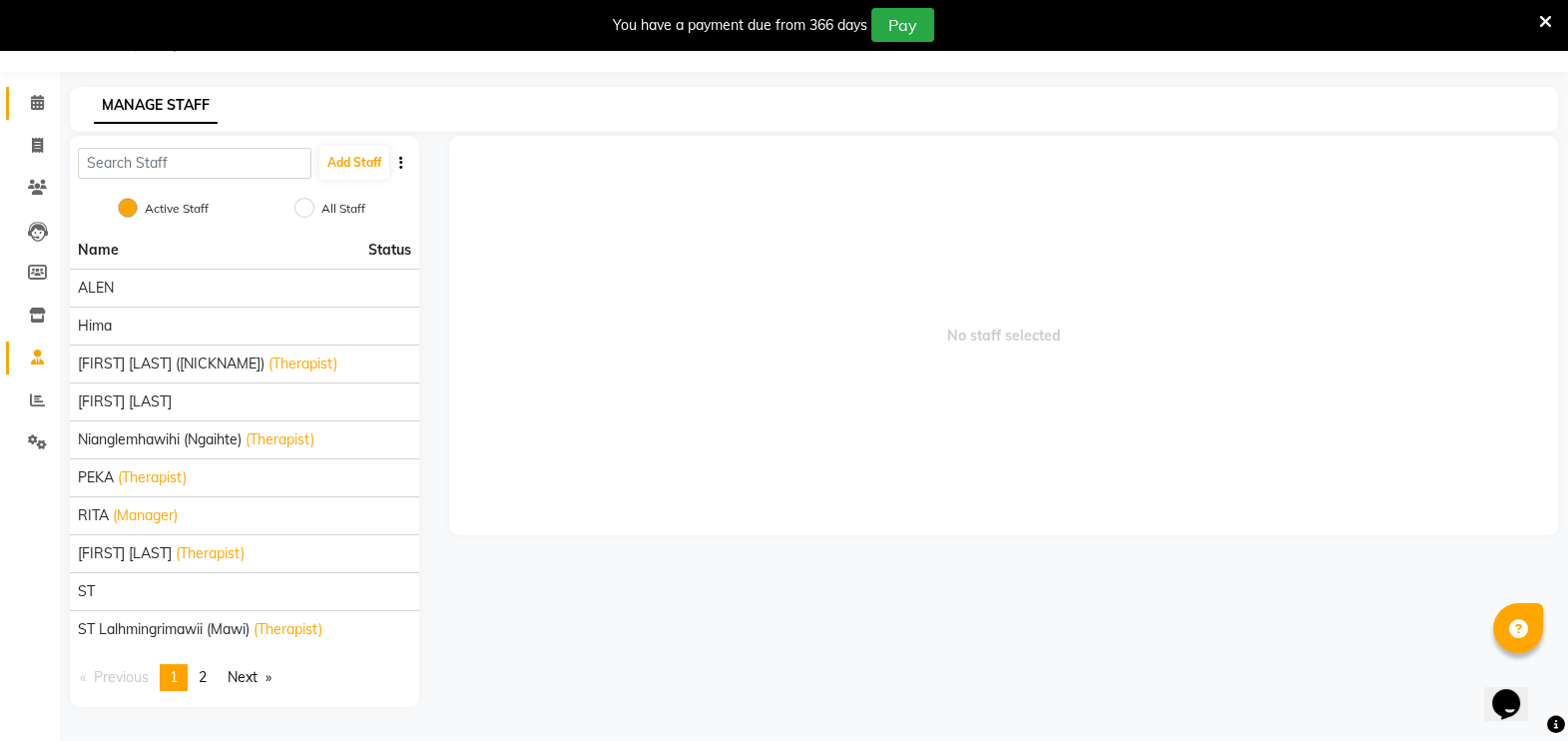 click 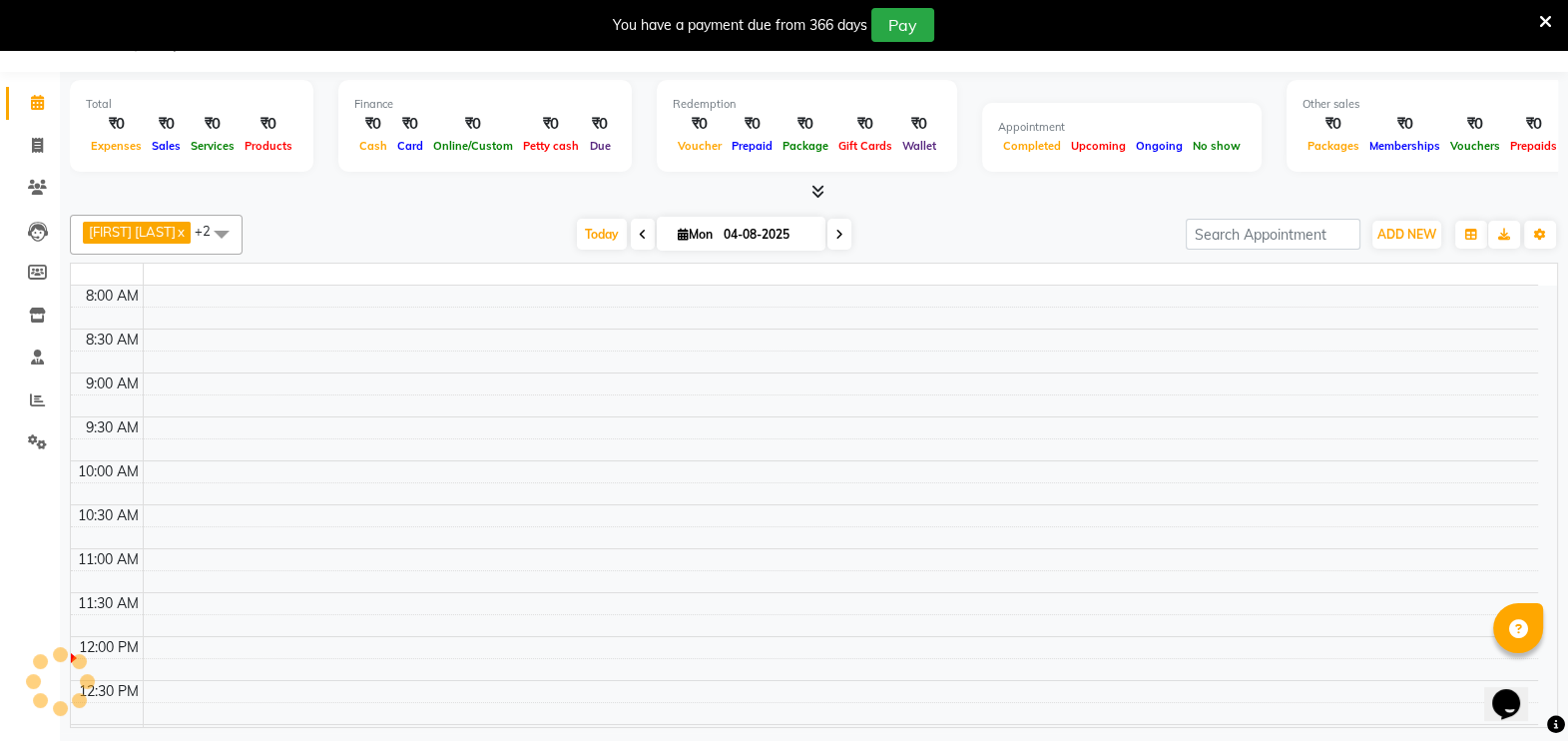 scroll, scrollTop: 49, scrollLeft: 0, axis: vertical 